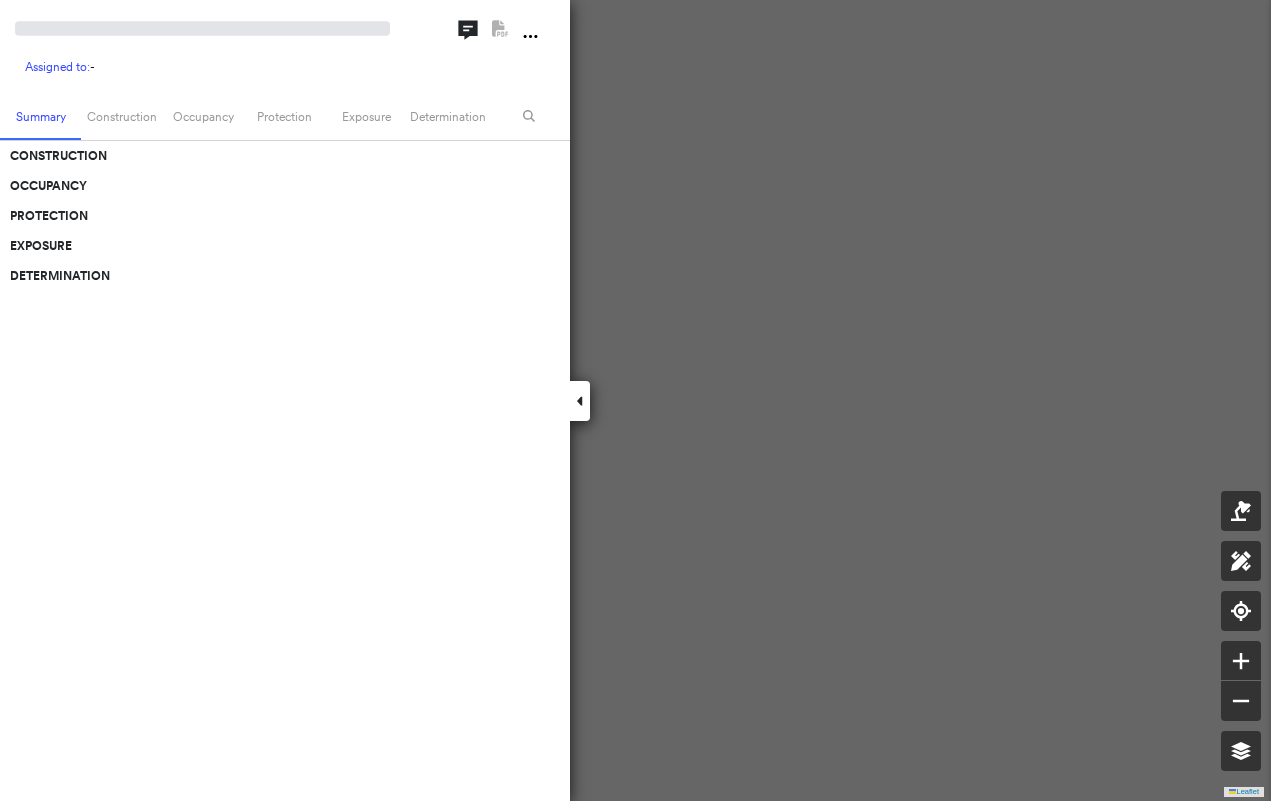 scroll, scrollTop: 0, scrollLeft: 0, axis: both 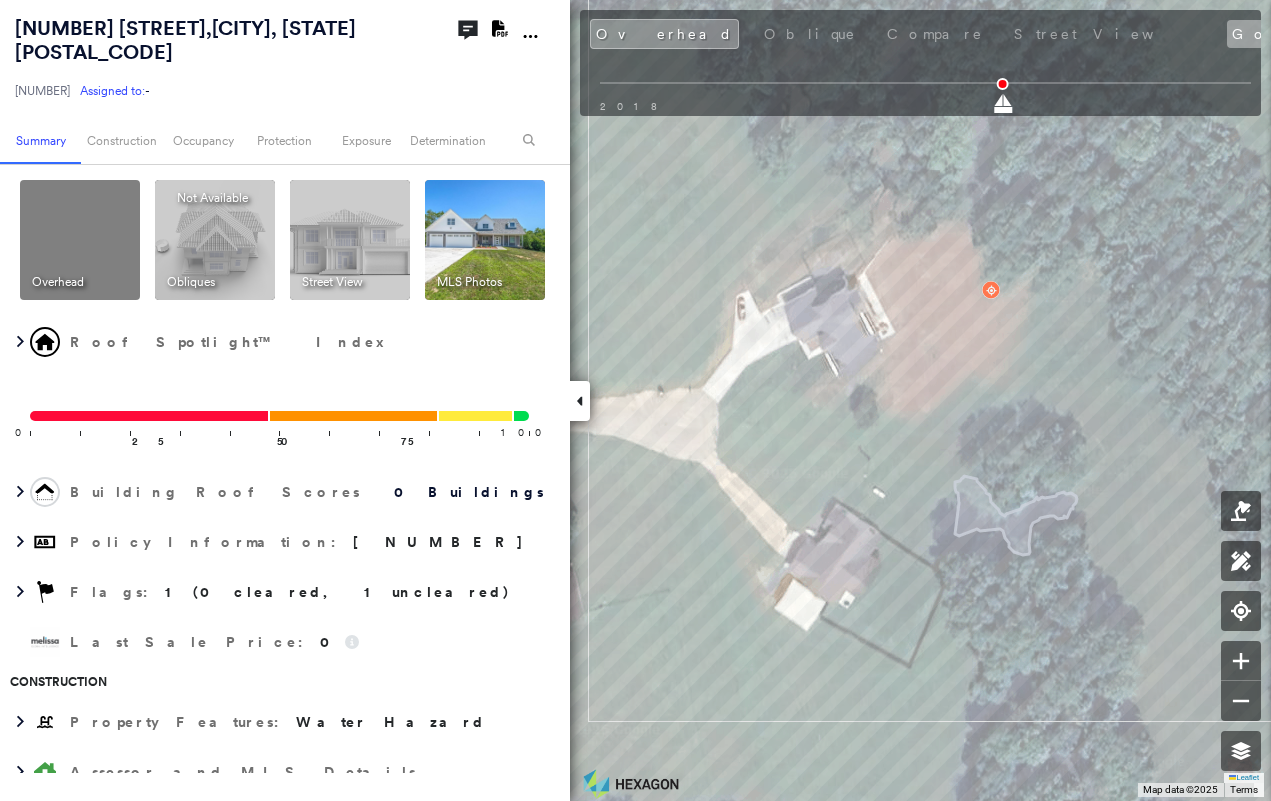 click on "Google" at bounding box center (1273, 34) 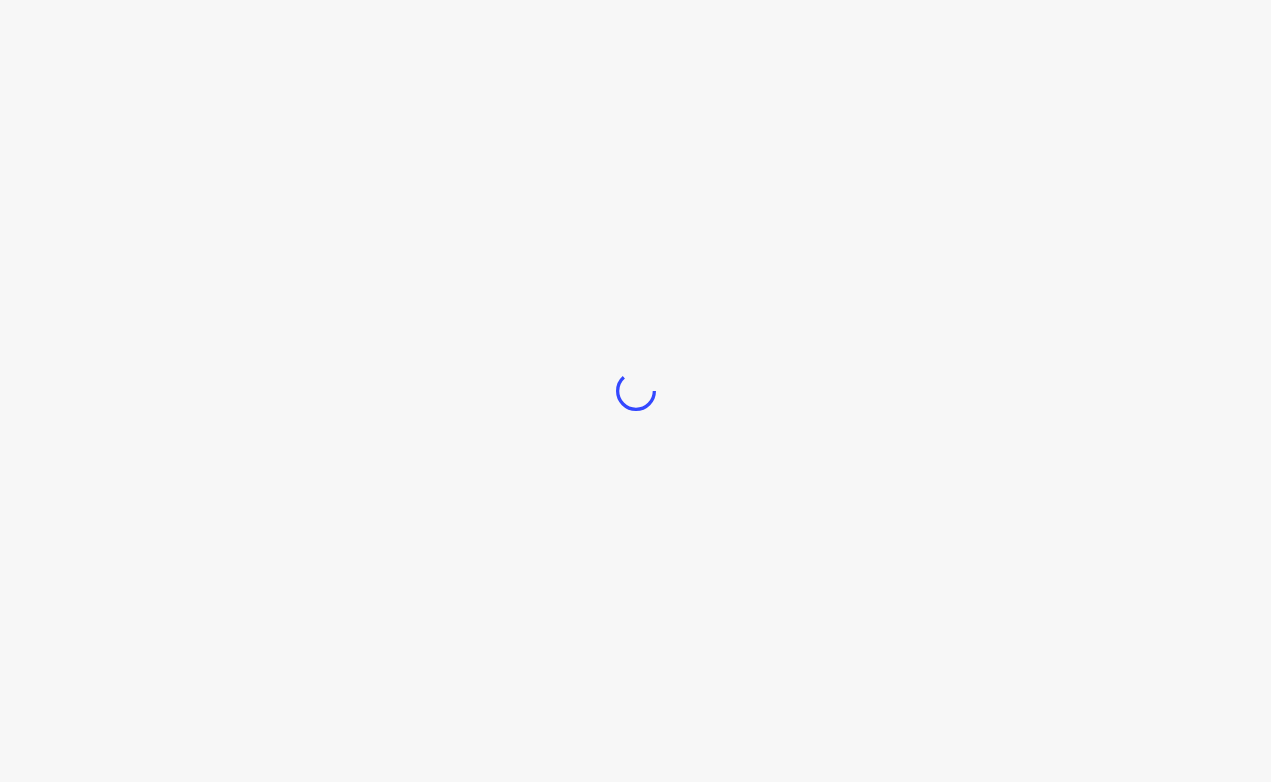 scroll, scrollTop: 0, scrollLeft: 0, axis: both 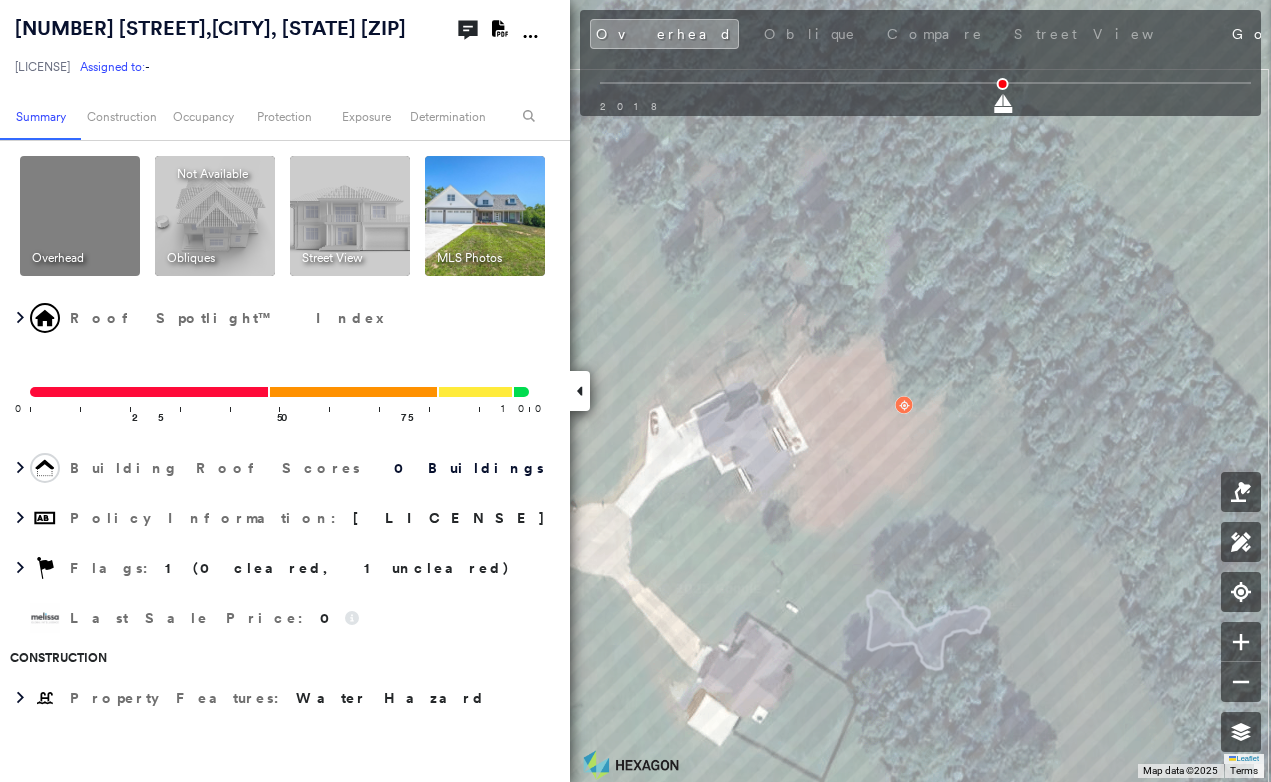 click on "Photos" at bounding box center [1380, 34] 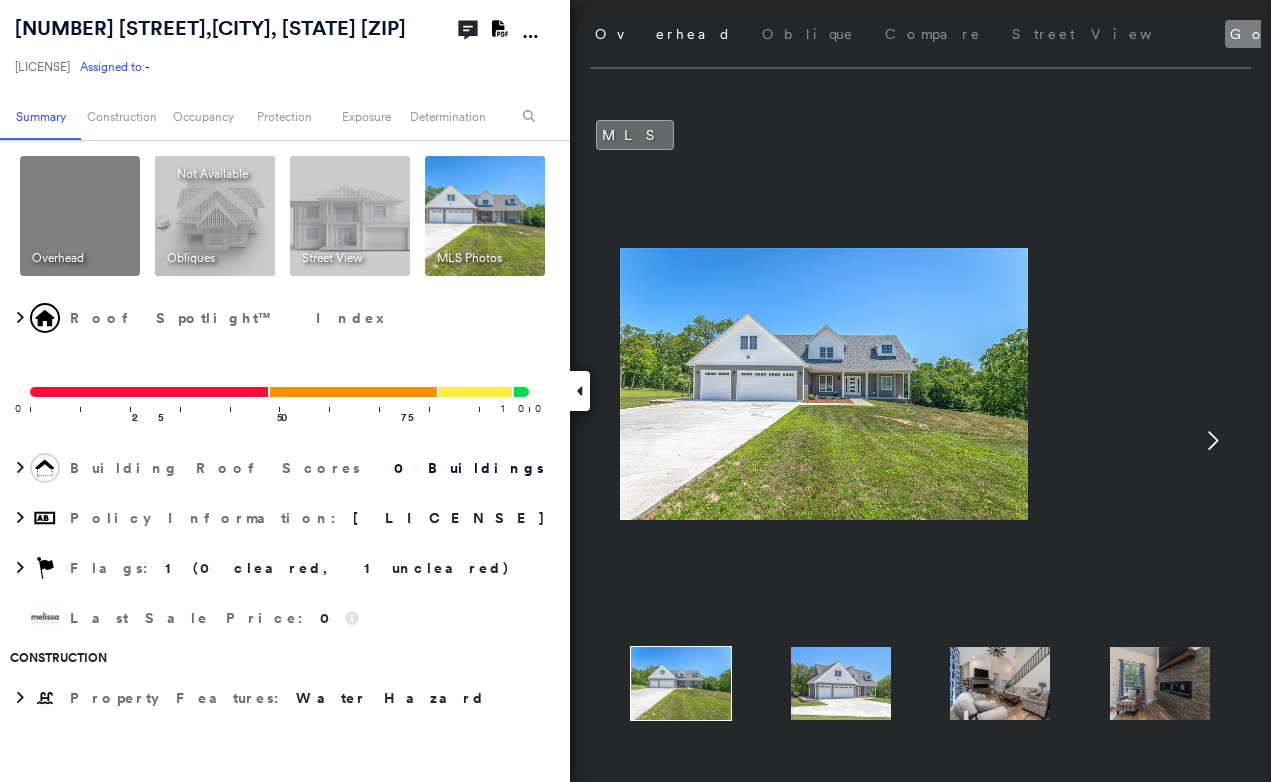 click on "Google" at bounding box center [1271, 34] 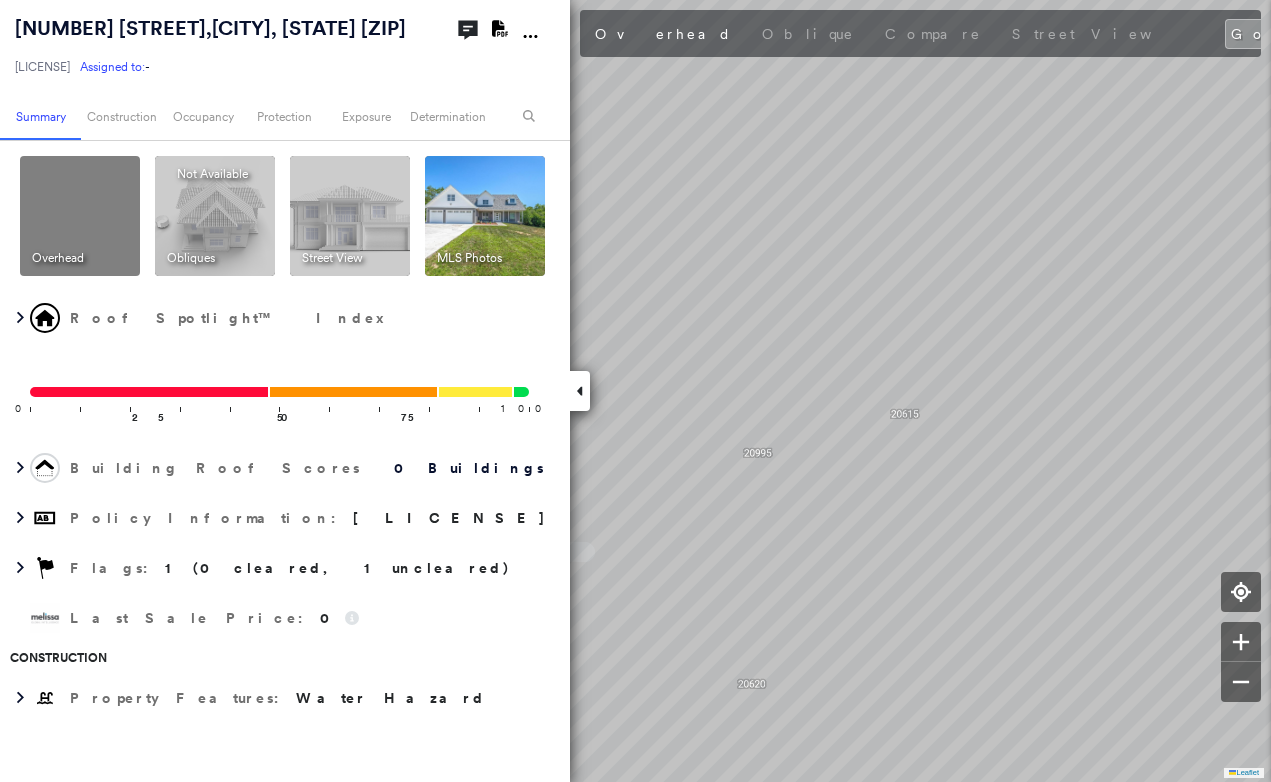 click on "Photos" at bounding box center [1380, 34] 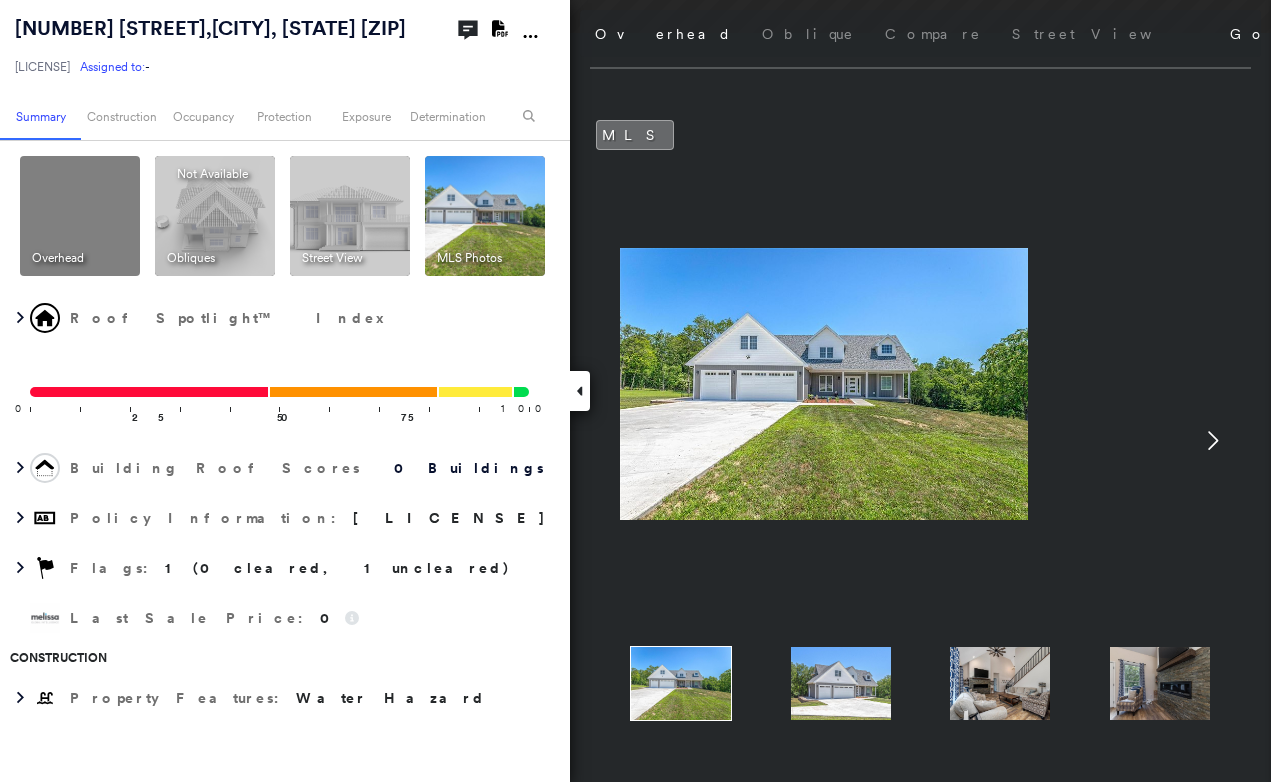 drag, startPoint x: 630, startPoint y: 16, endPoint x: 623, endPoint y: 25, distance: 11.401754 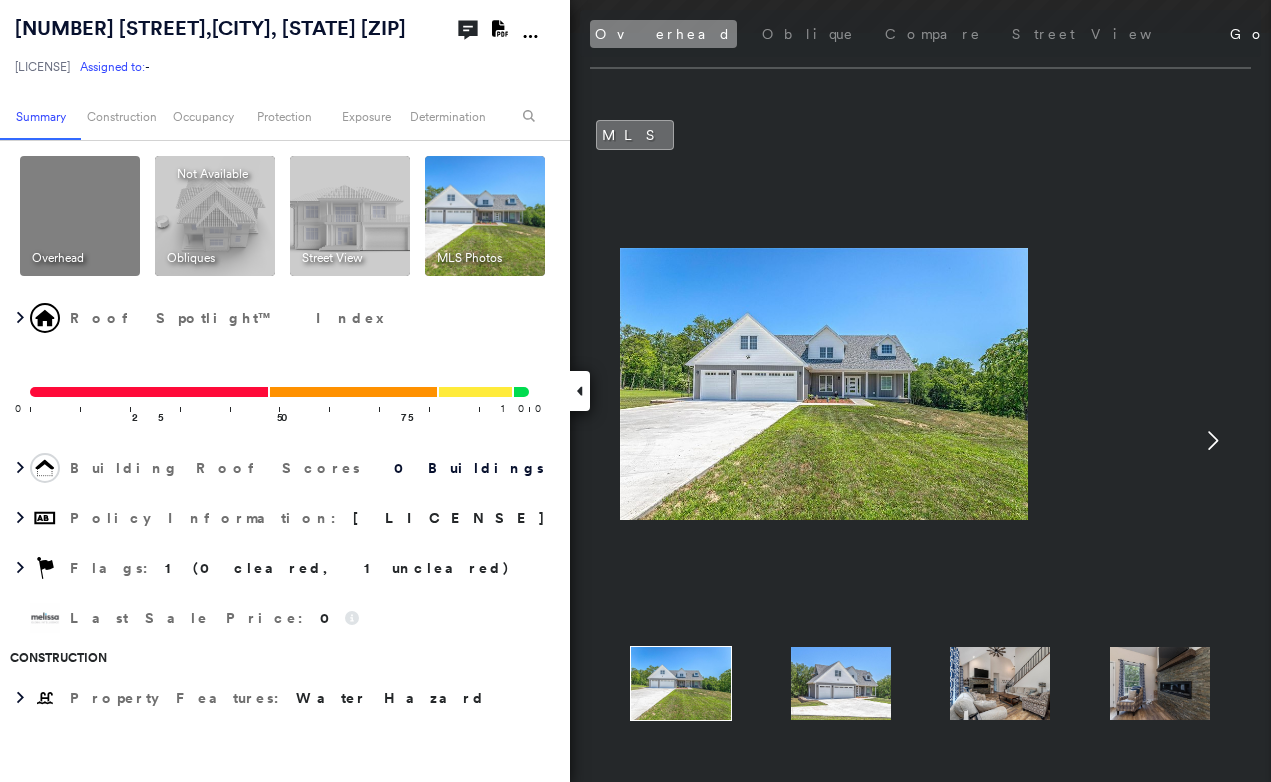 click on "Overhead Oblique Compare Street View Google Photos" at bounding box center [1005, 34] 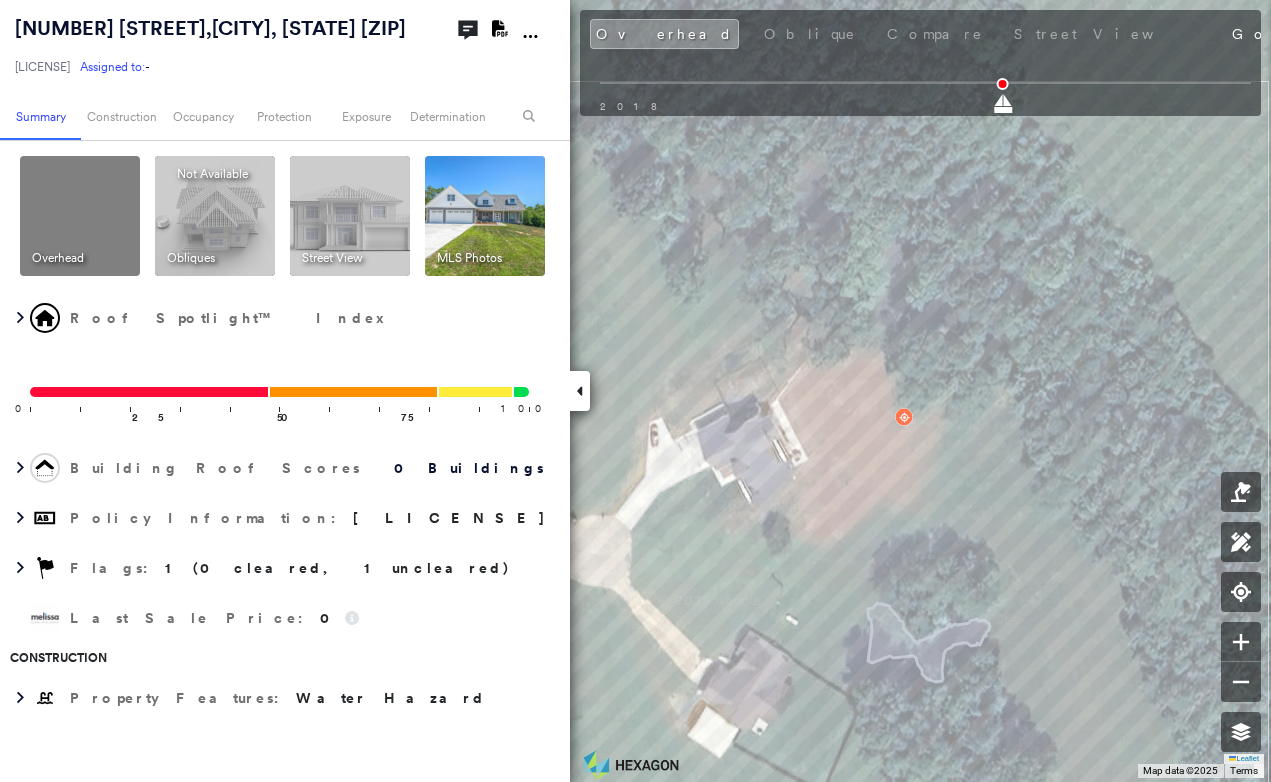 click on "Photos" at bounding box center [1380, 34] 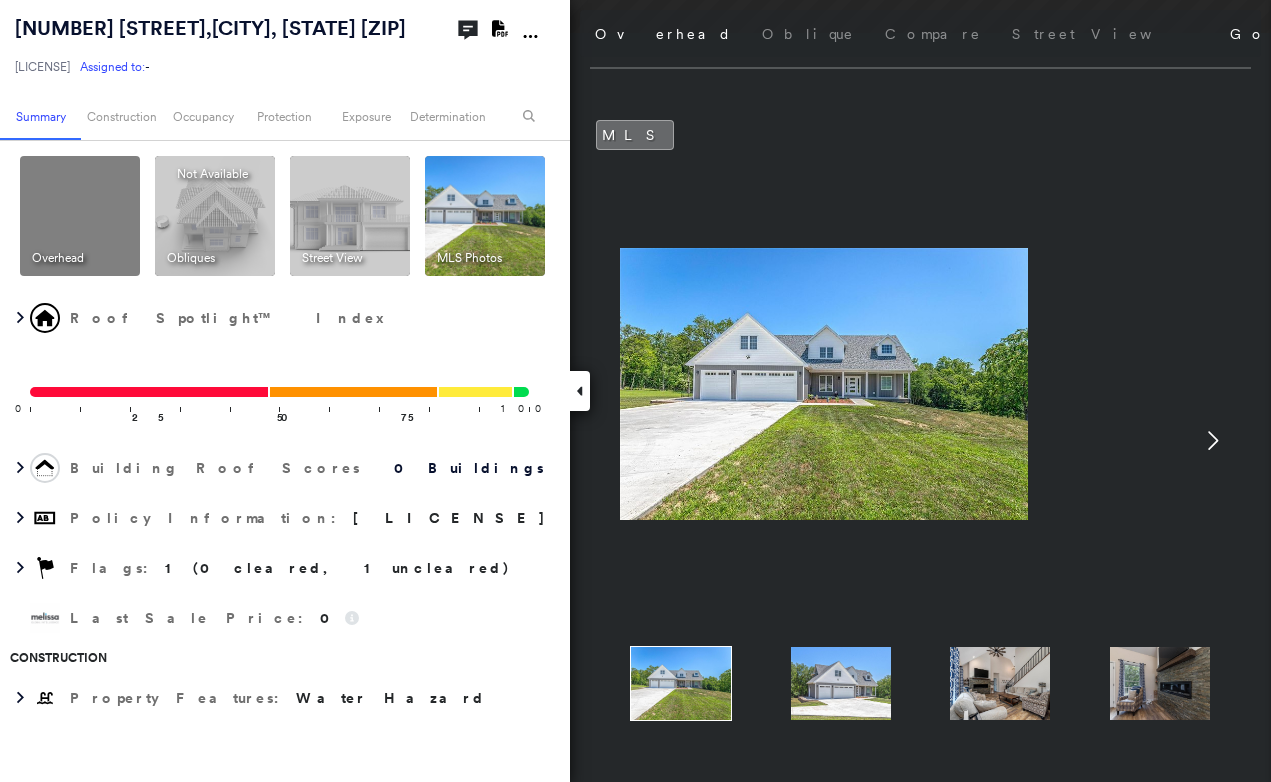 click 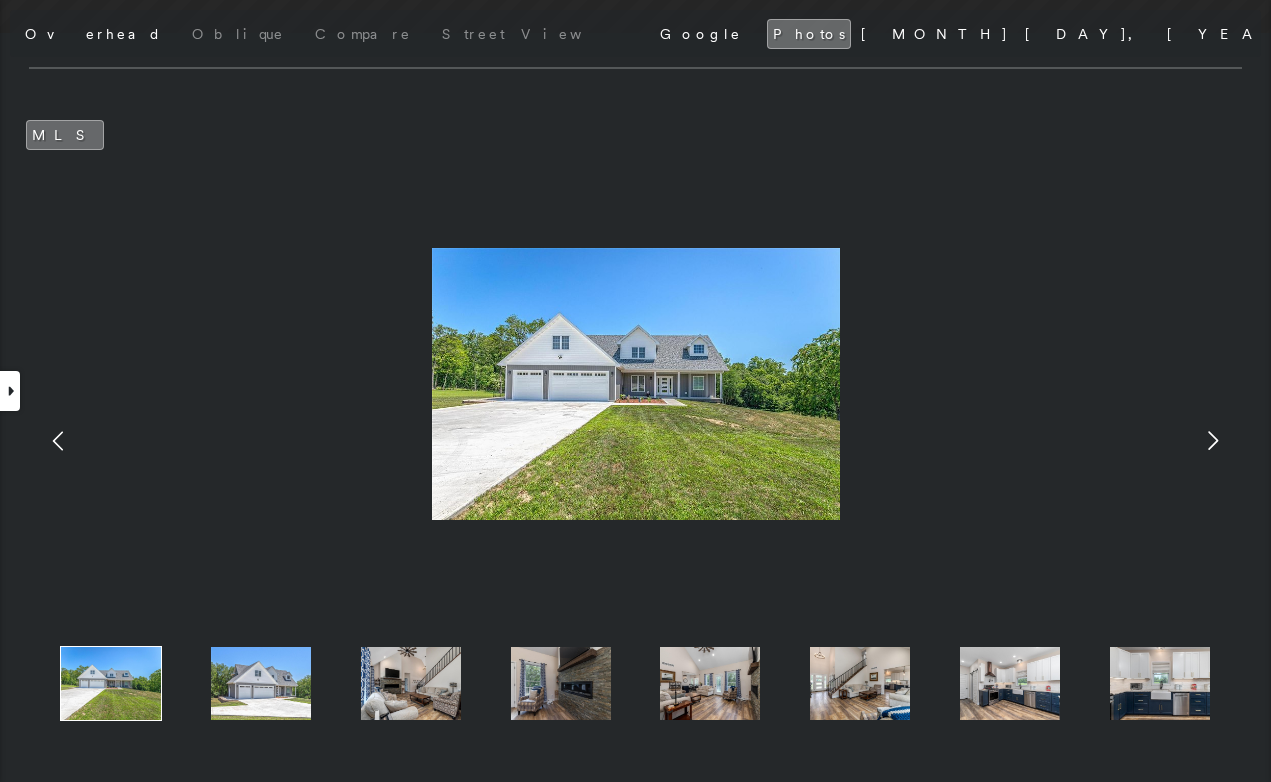 click at bounding box center [10, 391] 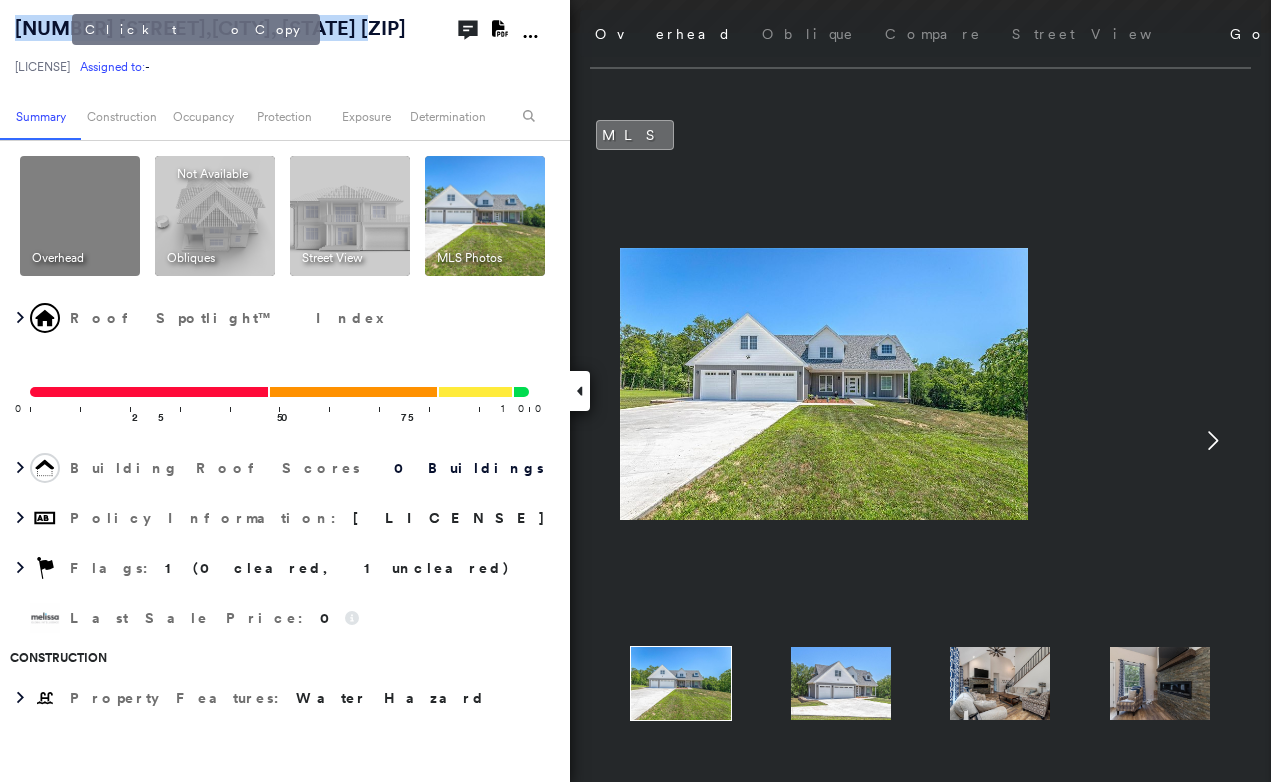 drag, startPoint x: 13, startPoint y: 22, endPoint x: 71, endPoint y: 59, distance: 68.7968 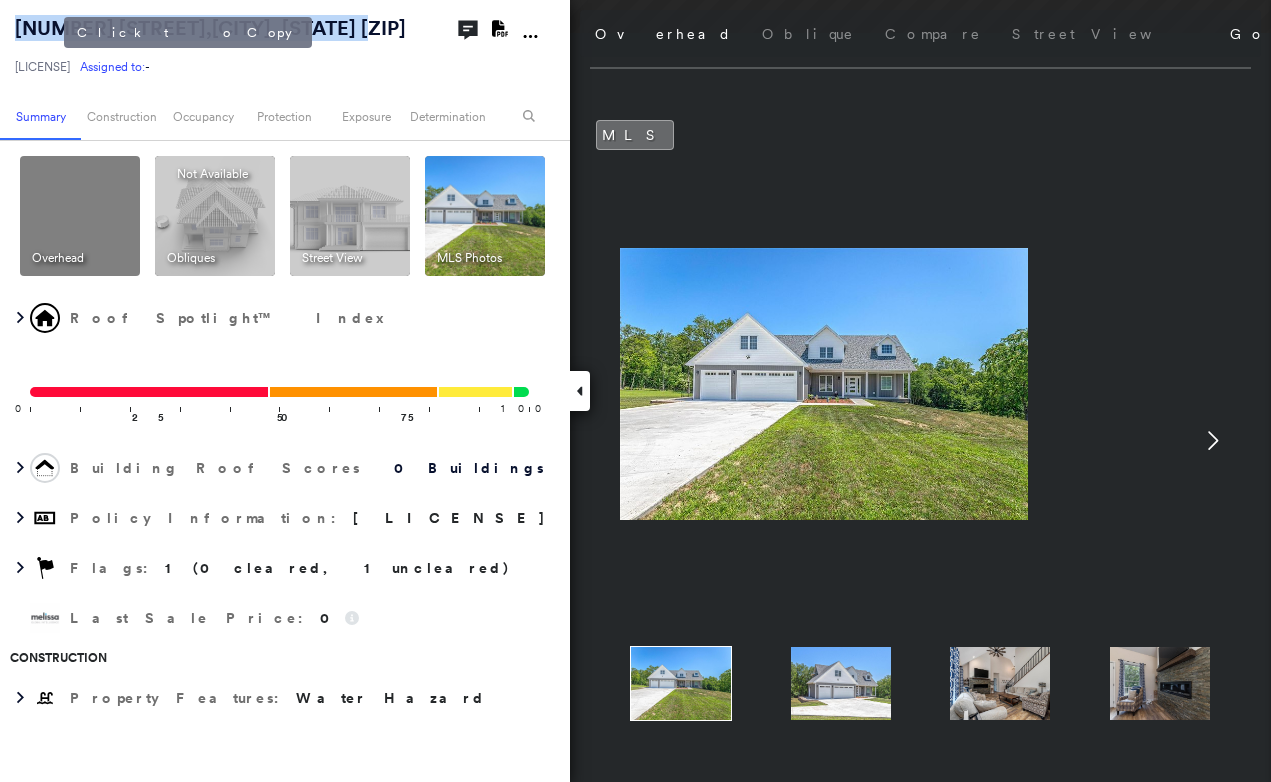 copy on "20615 Blackberry Lane ,  Crocker, MO 65452" 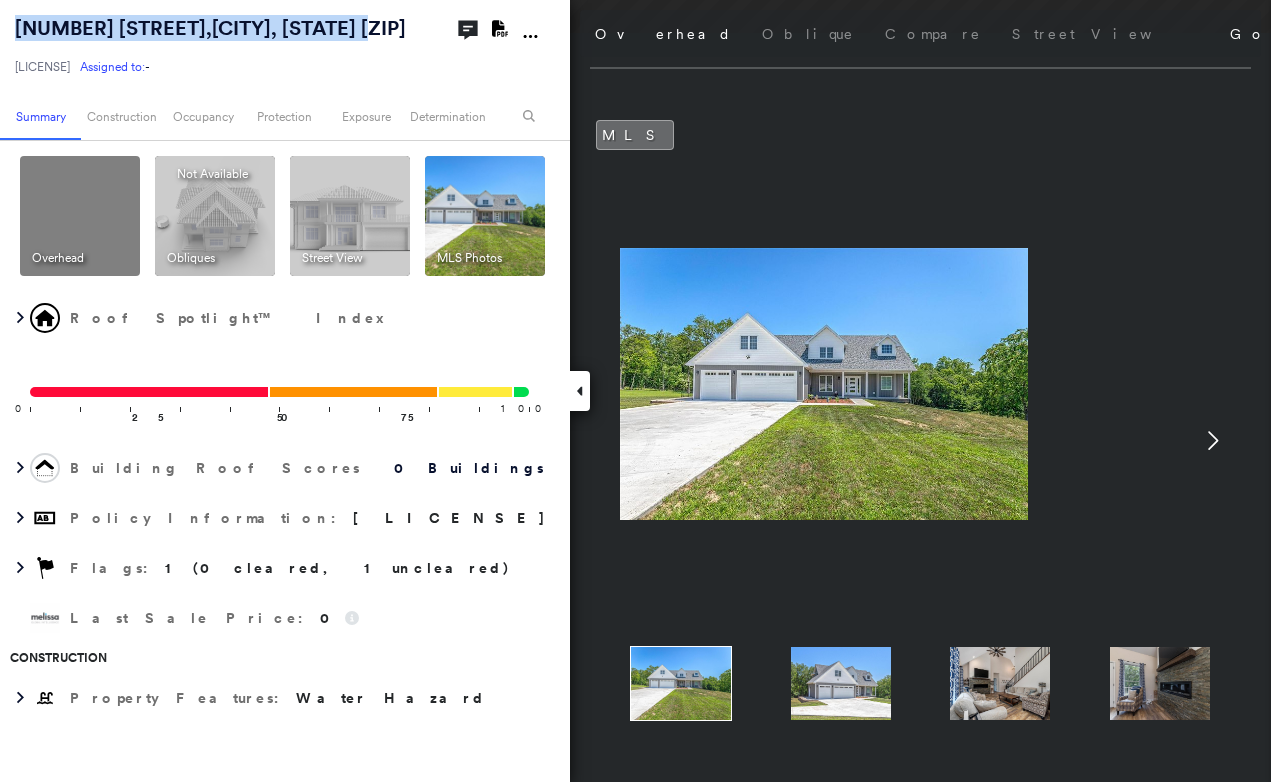 click 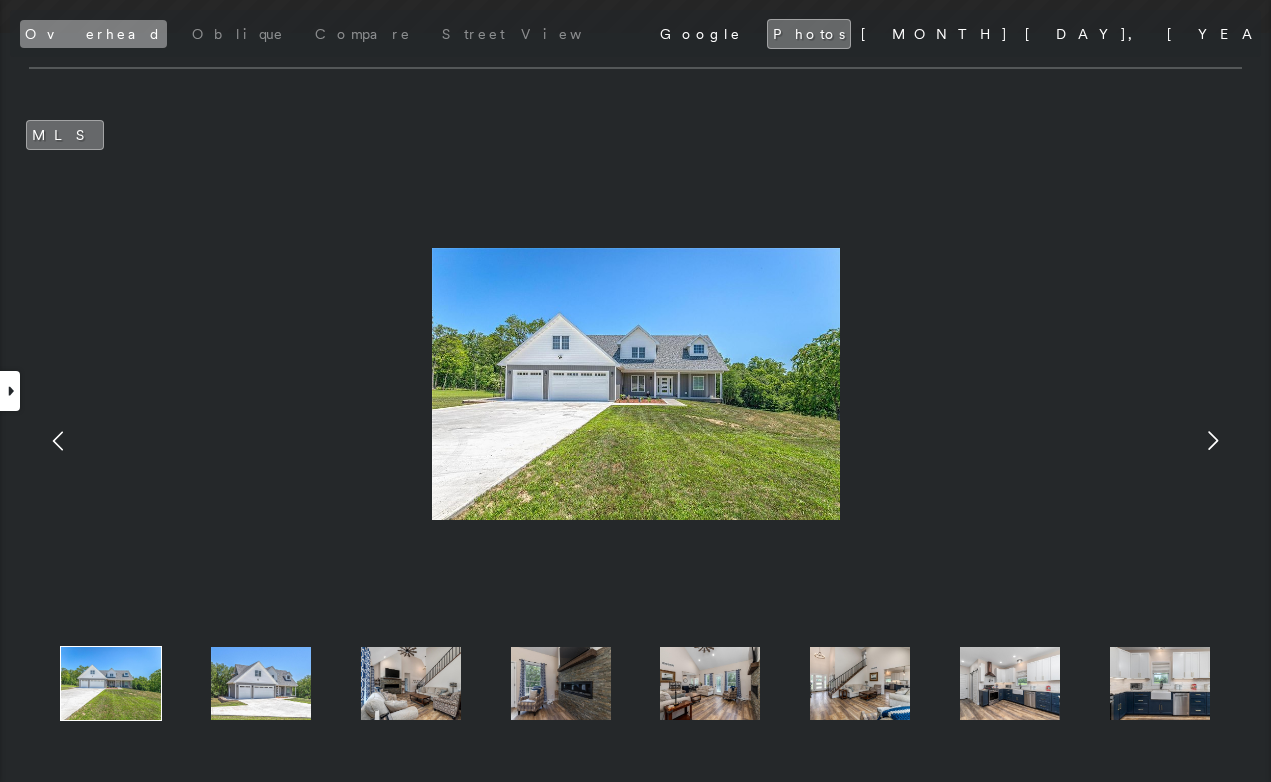 click on "Overhead" at bounding box center [93, 34] 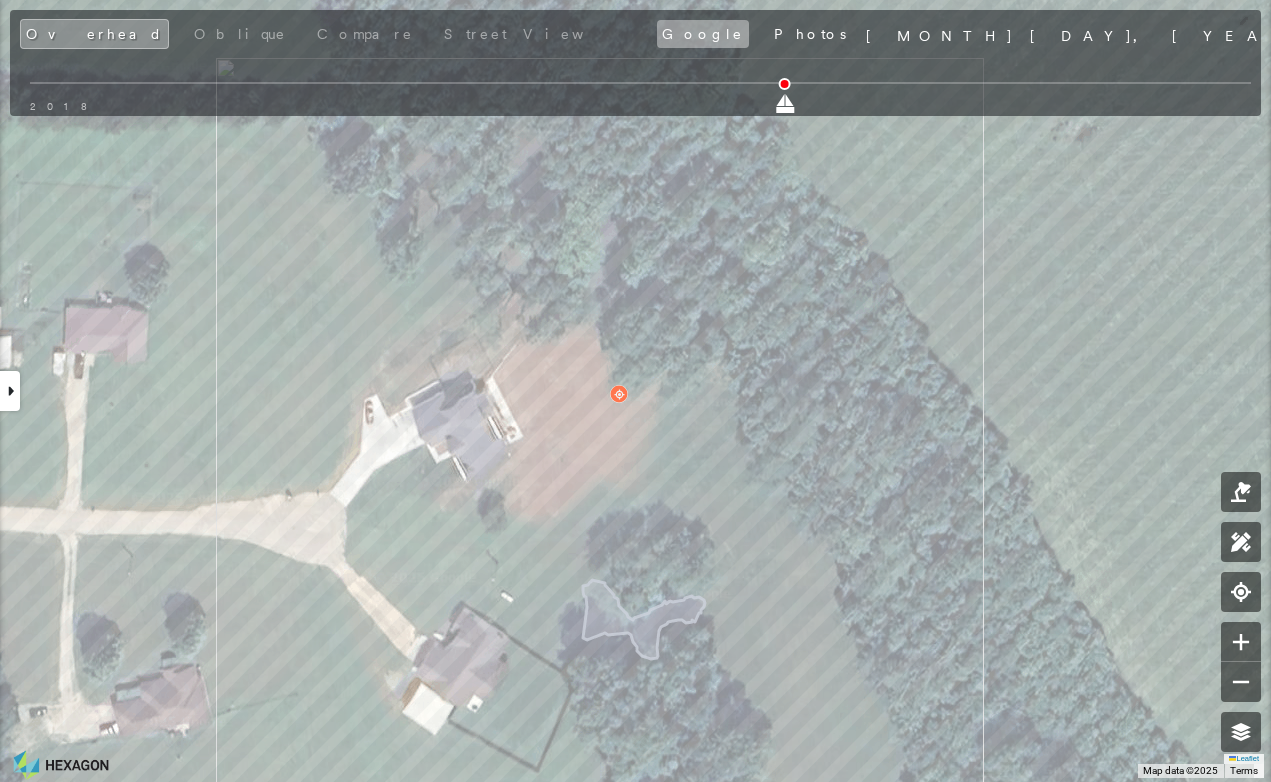 click on "Google" at bounding box center [703, 34] 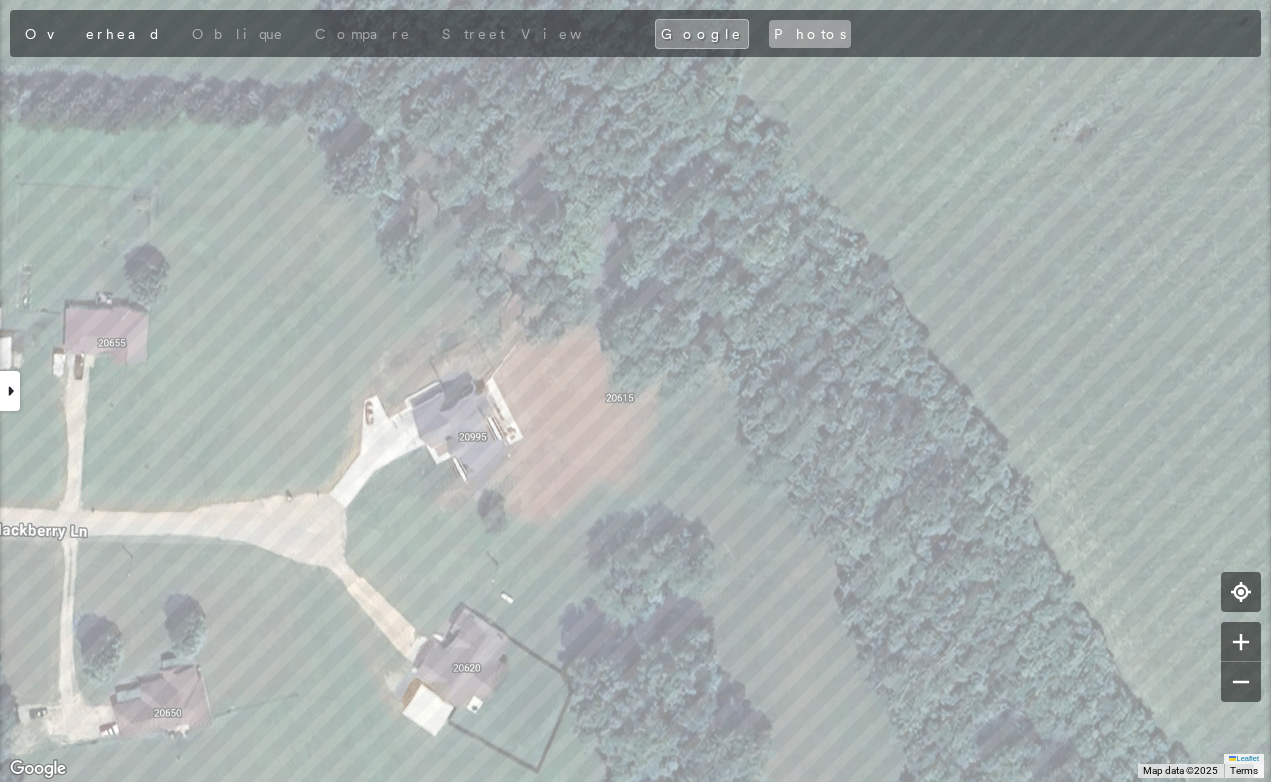 click on "Photos" at bounding box center (810, 34) 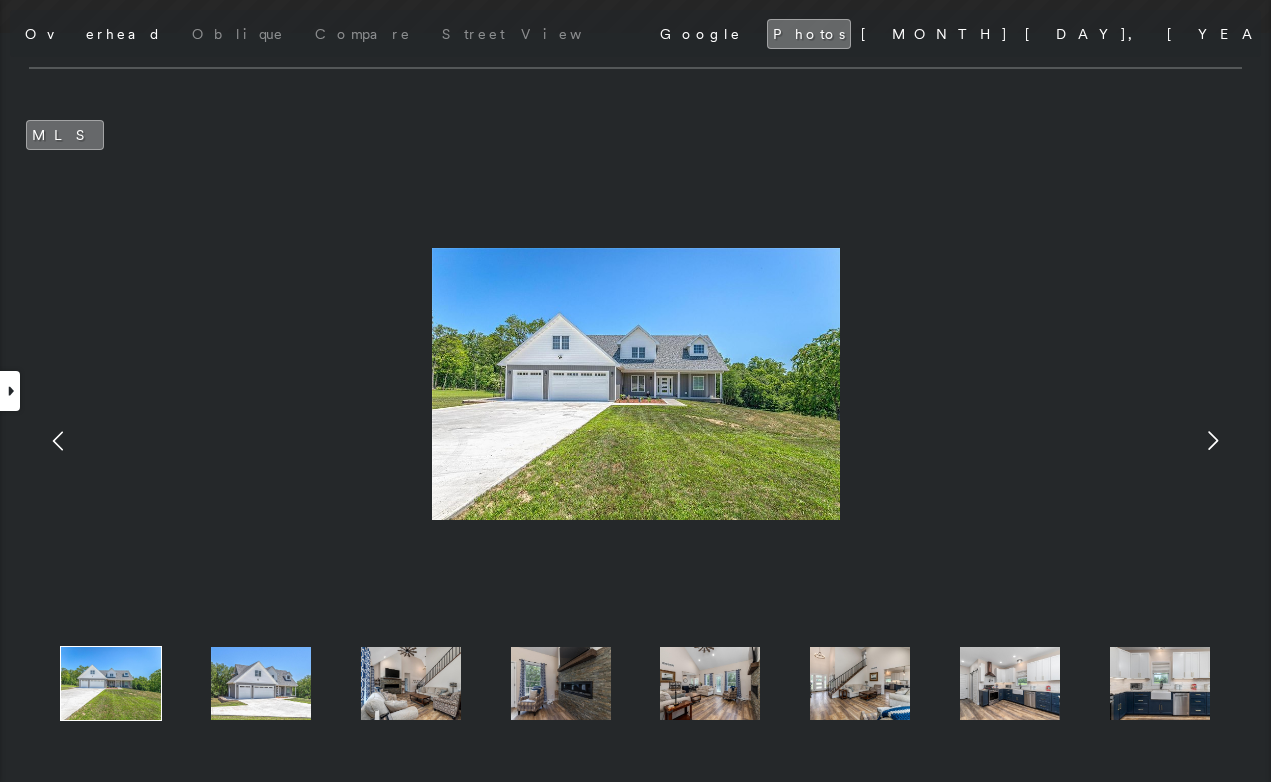 click 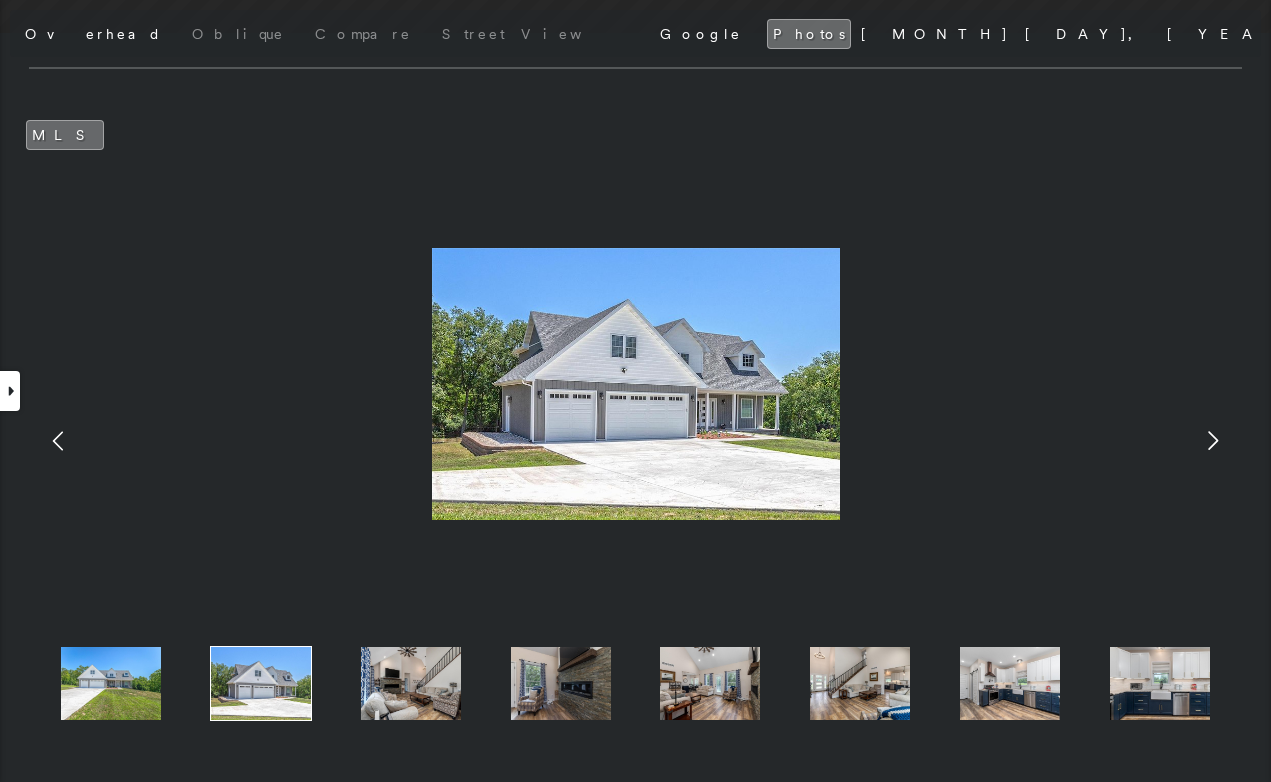 click 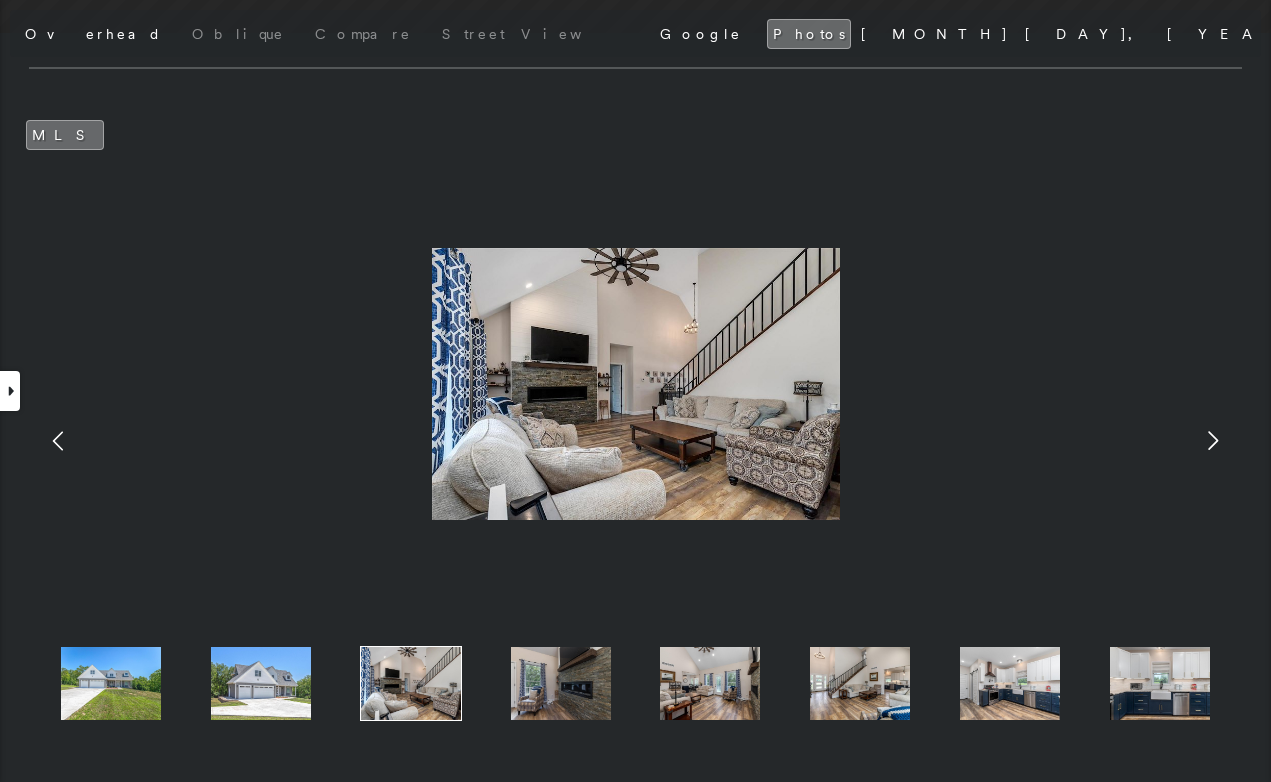 click 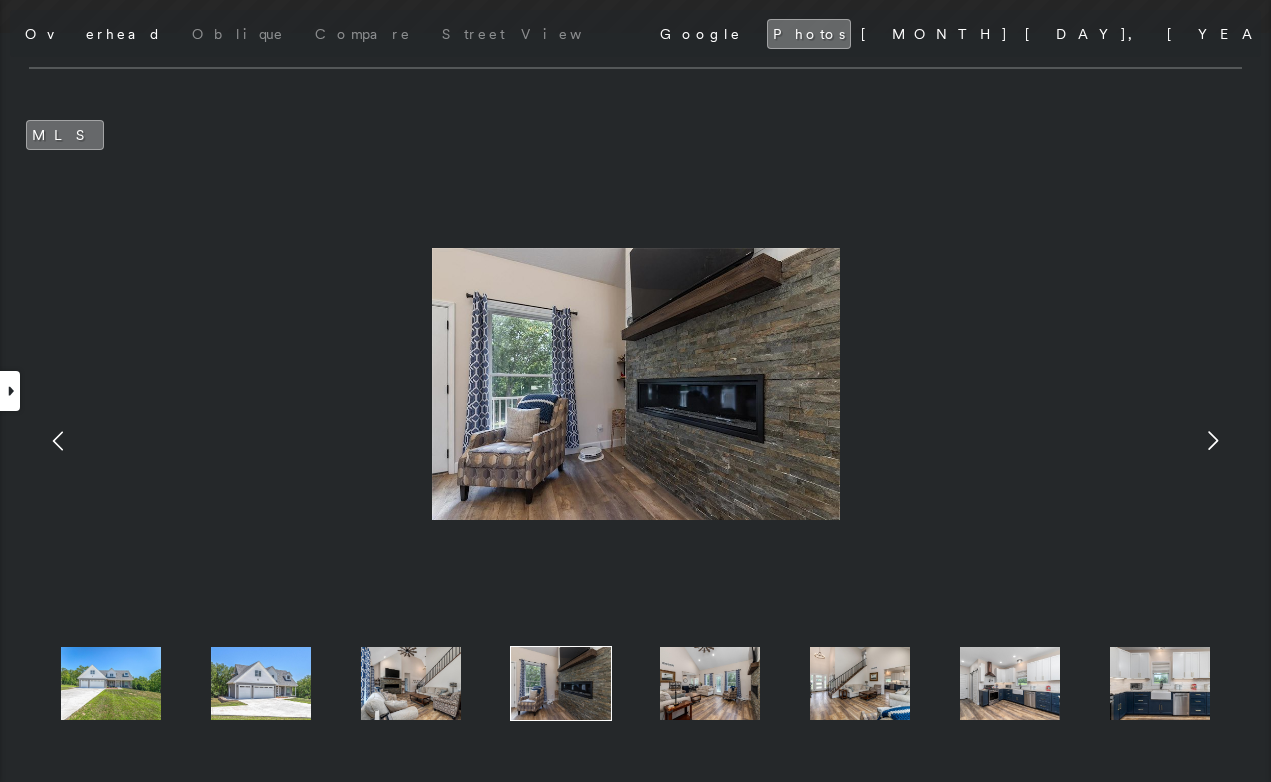 click 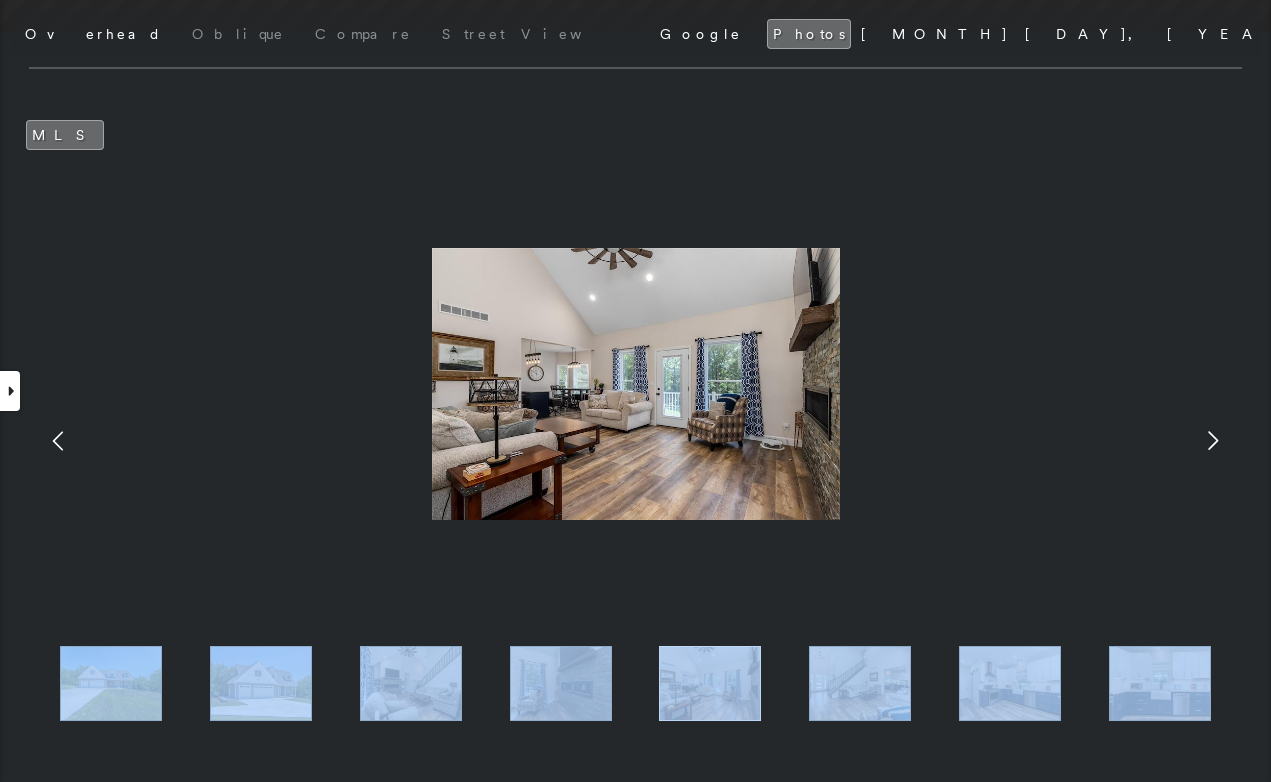click 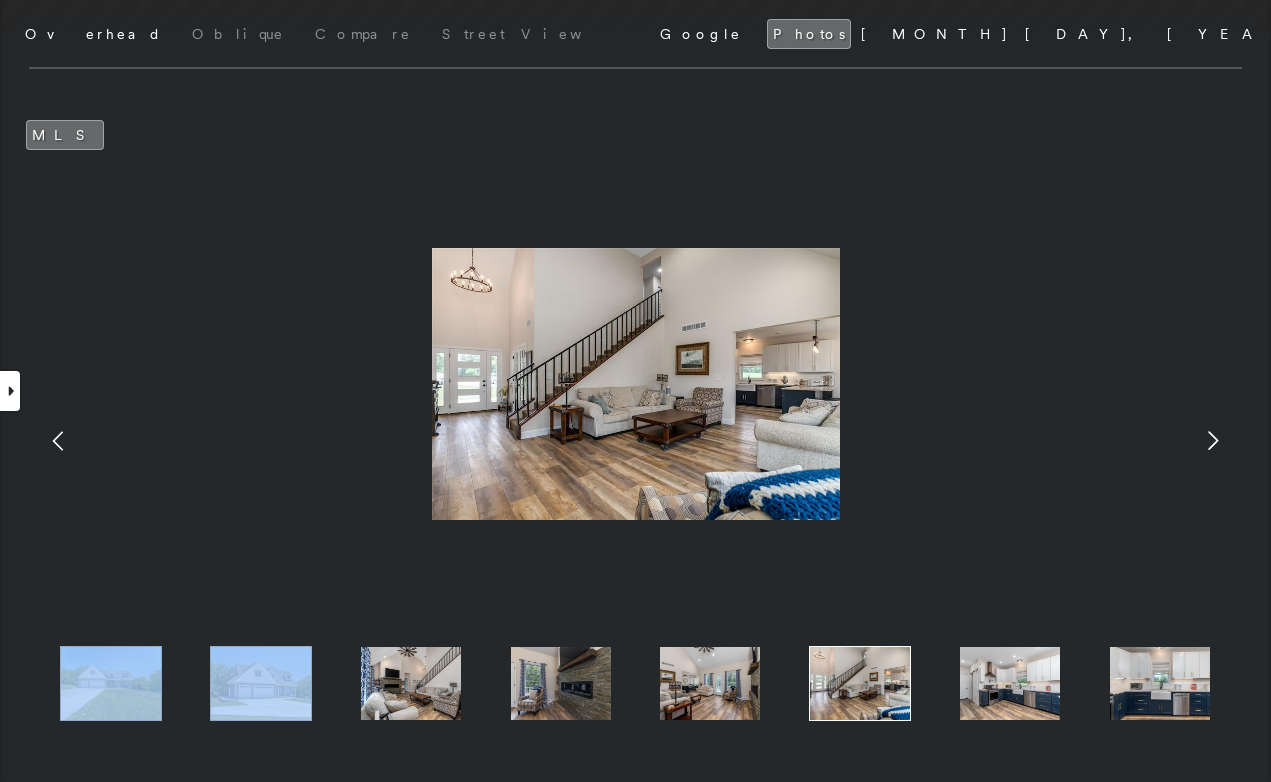 click 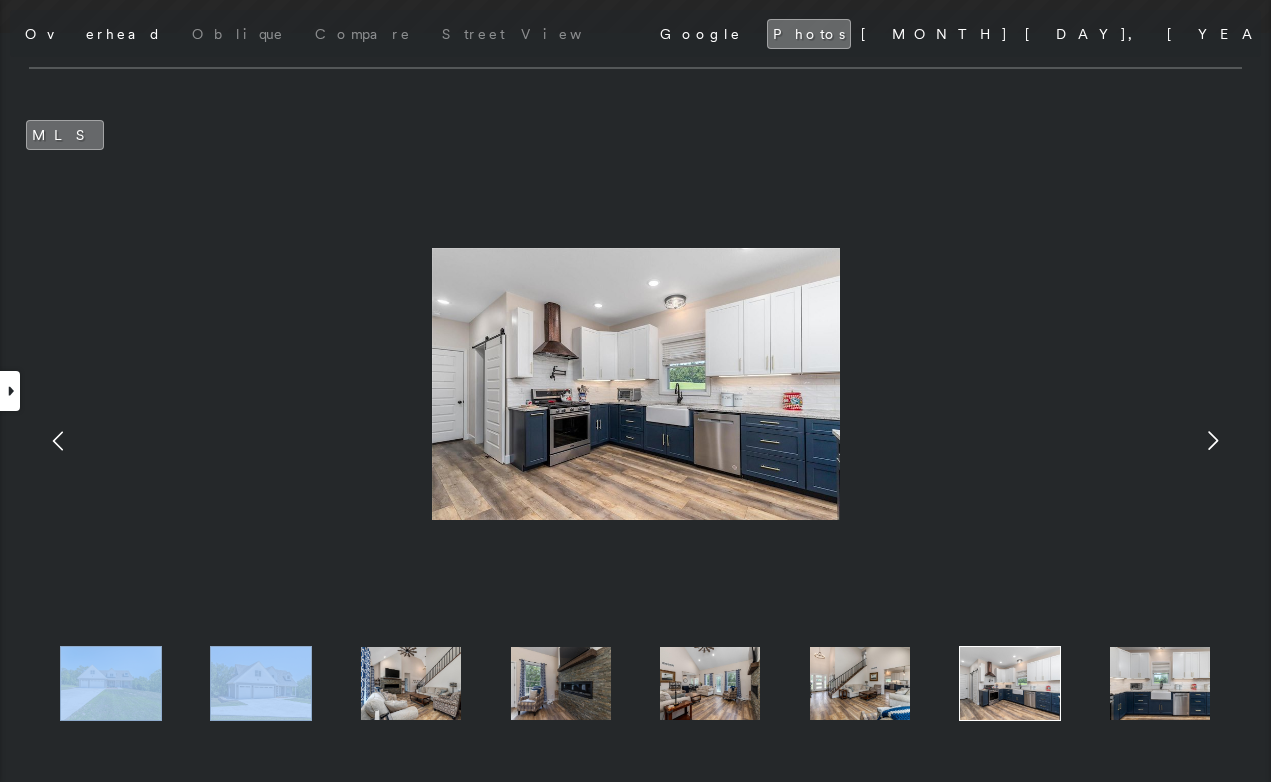 click 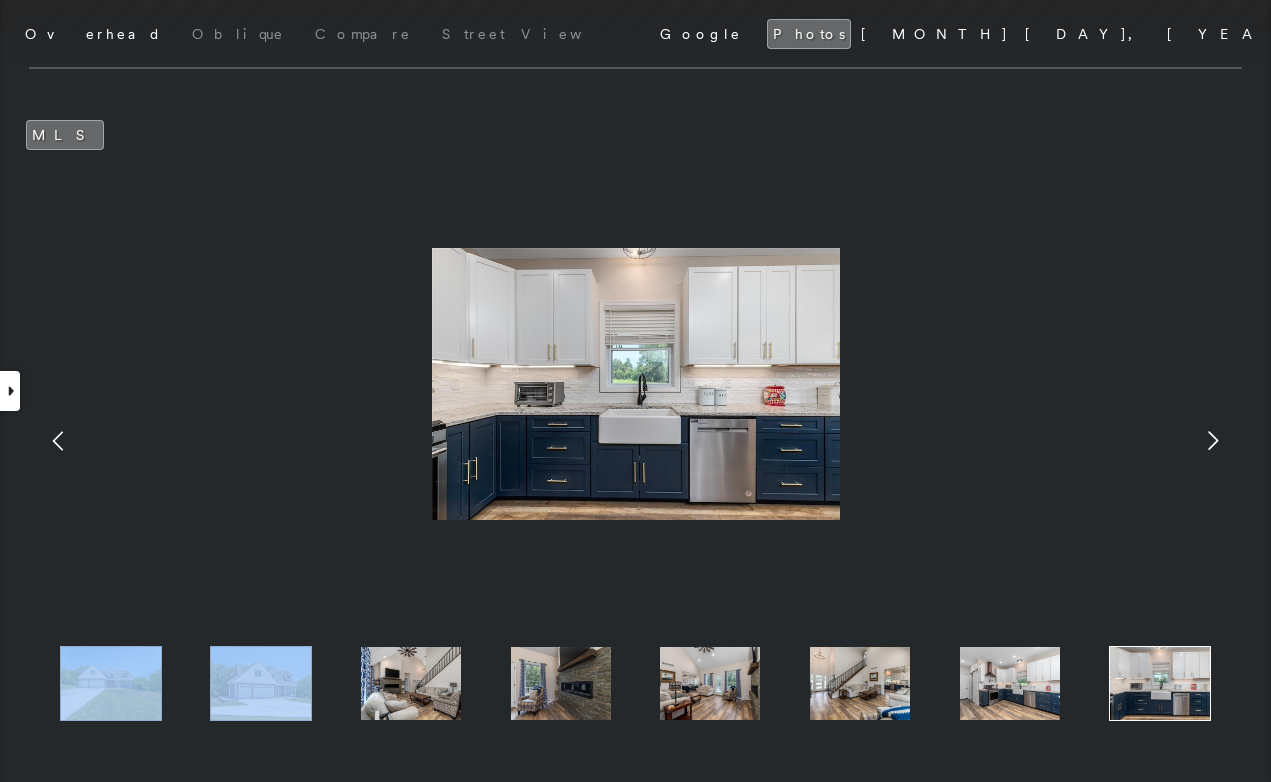 click 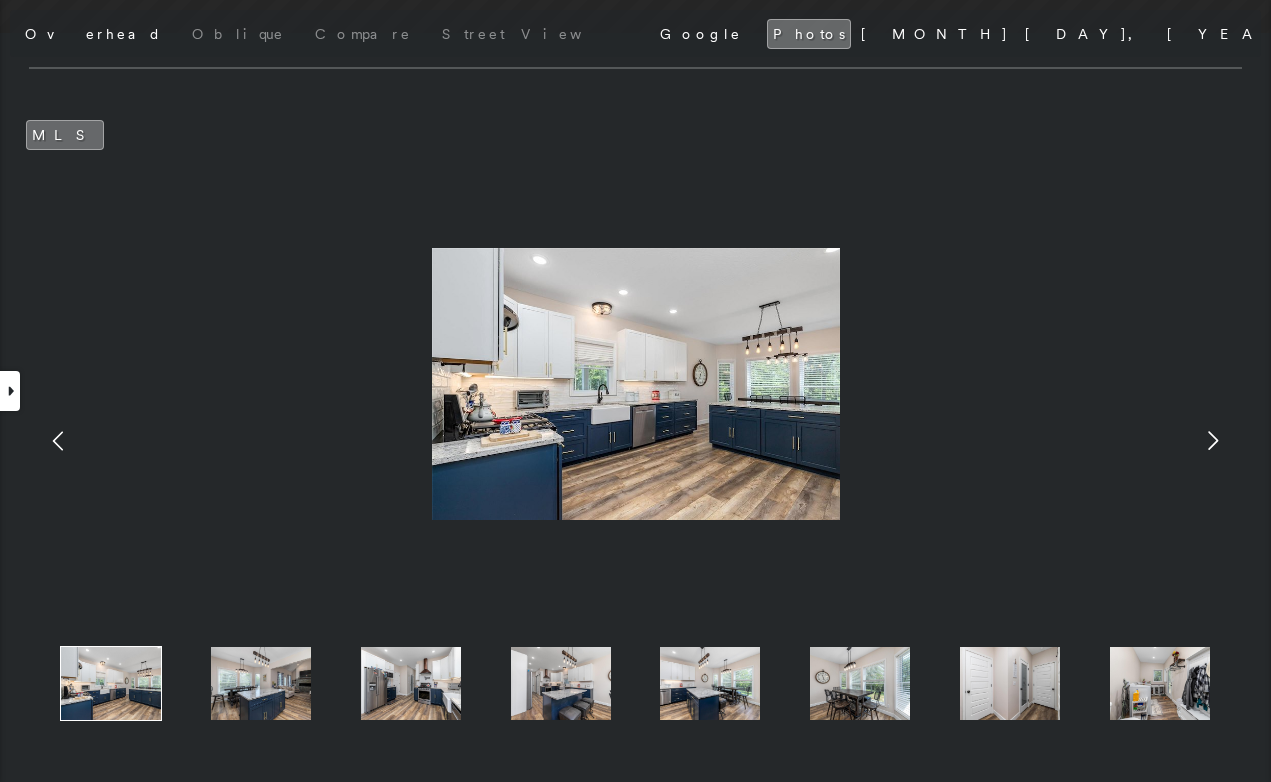click 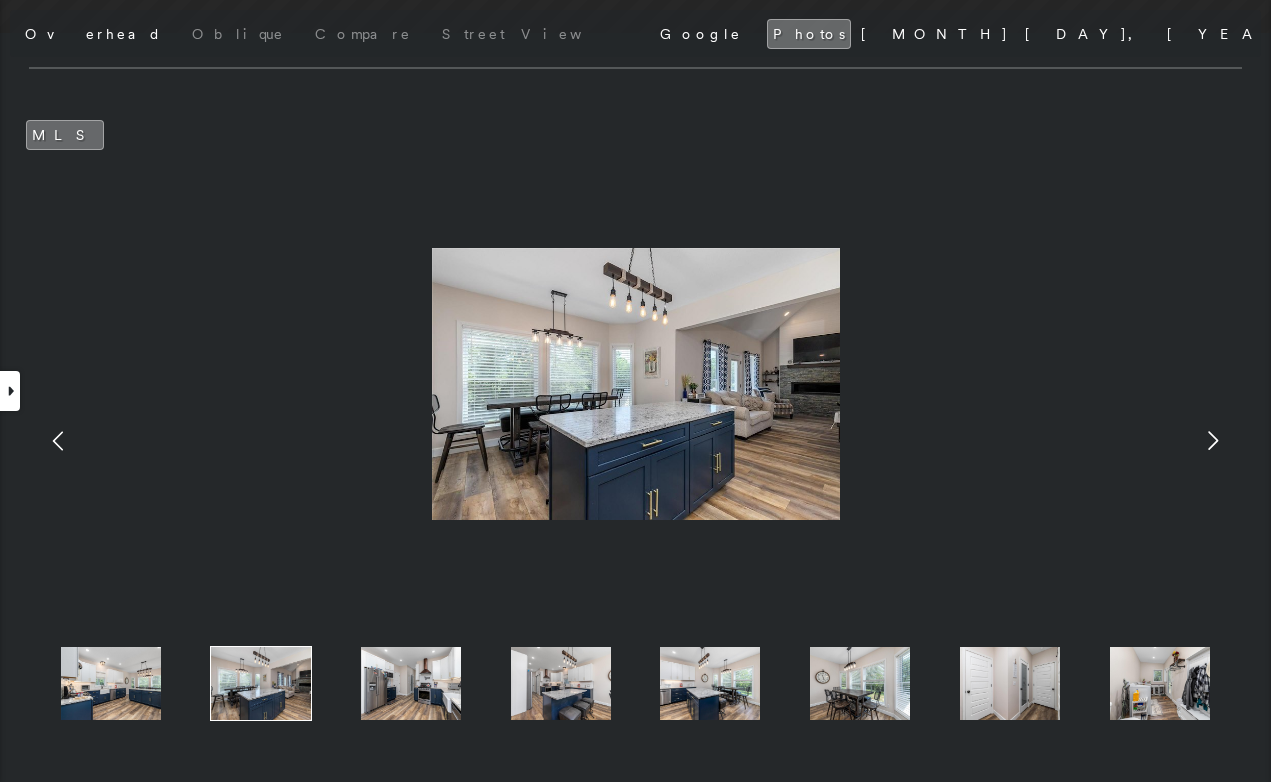 click 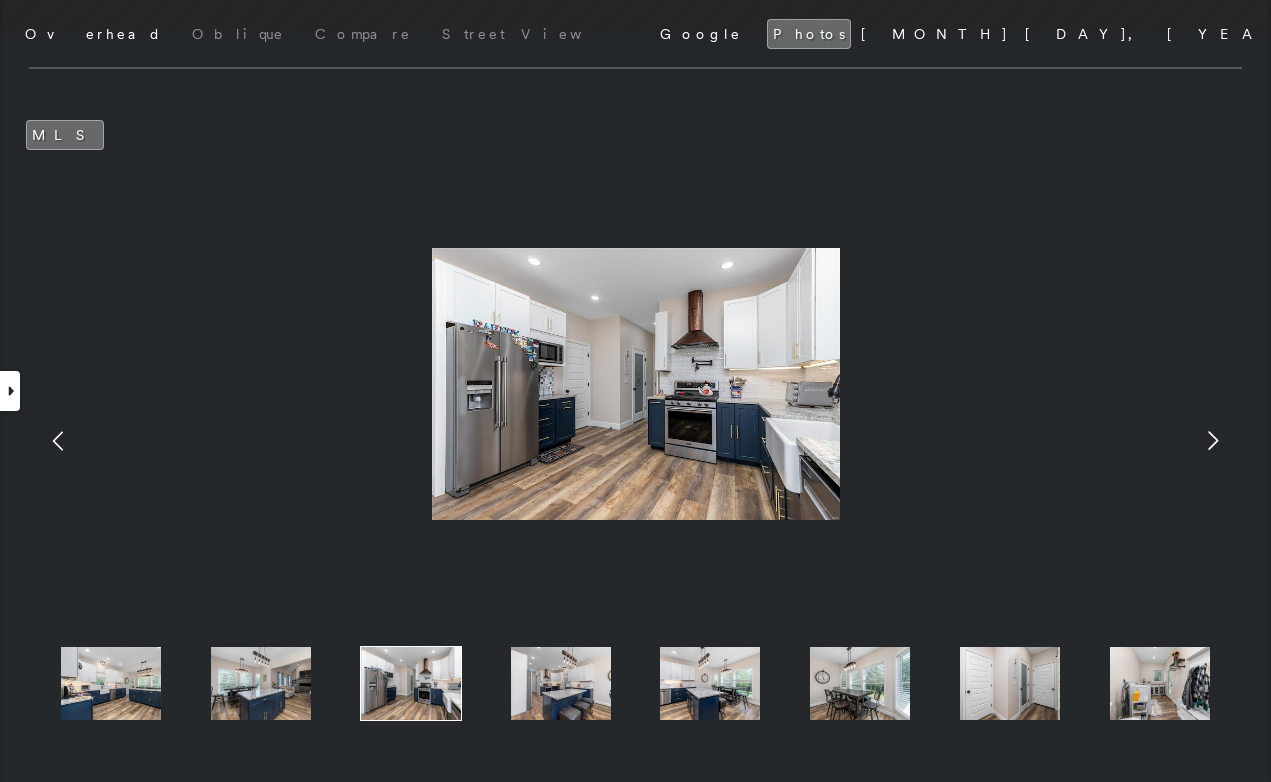 click 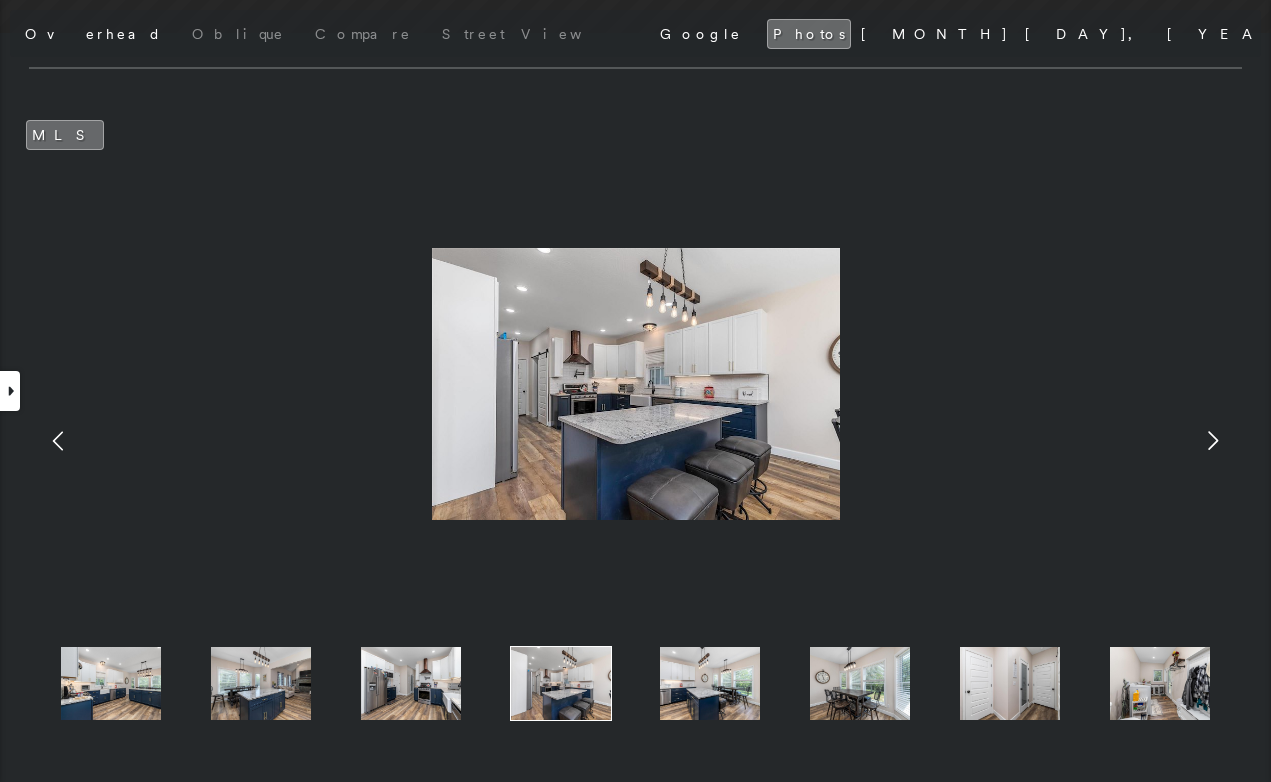 click 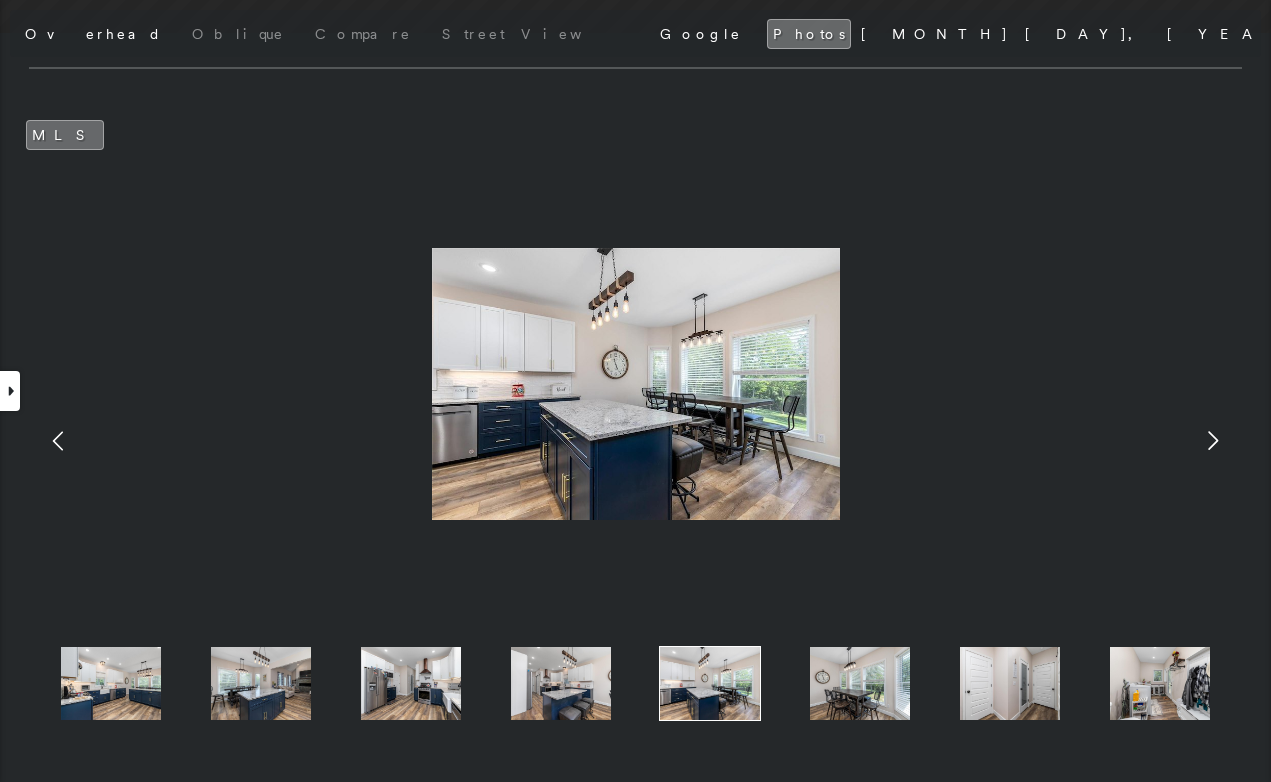 click 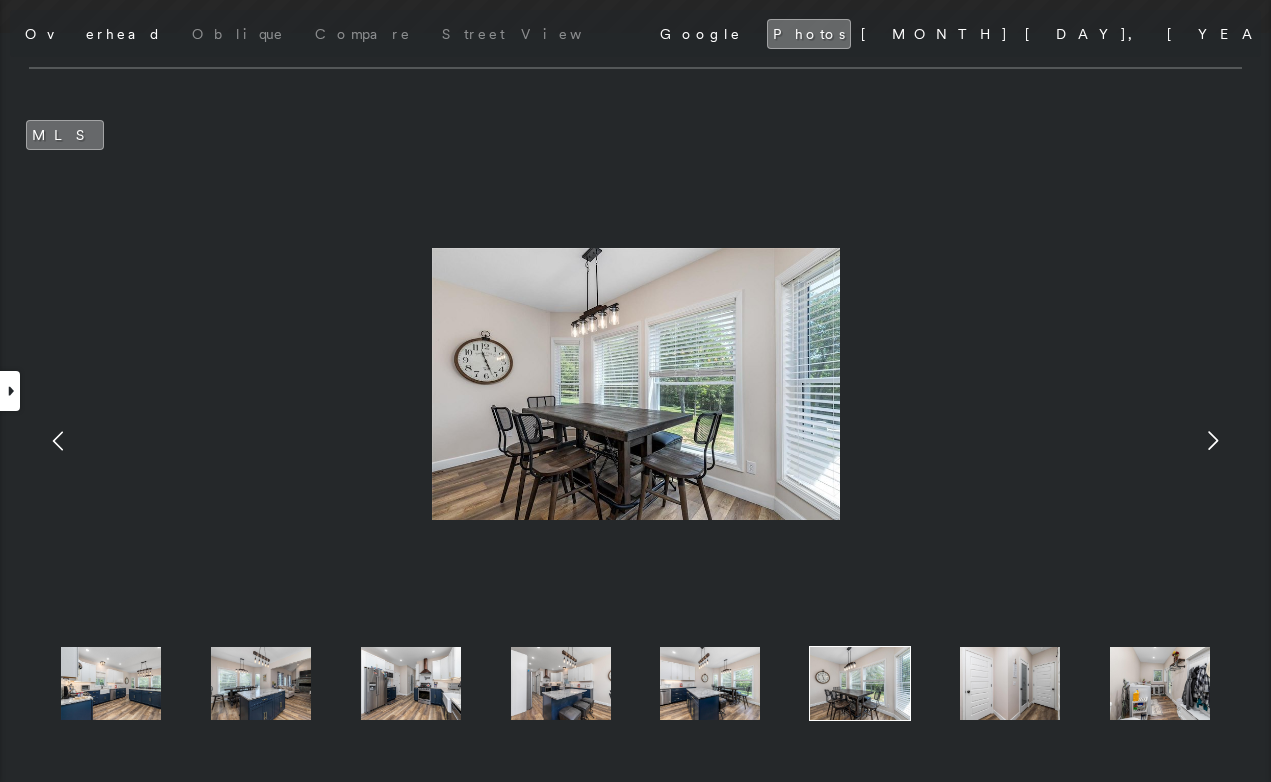 click 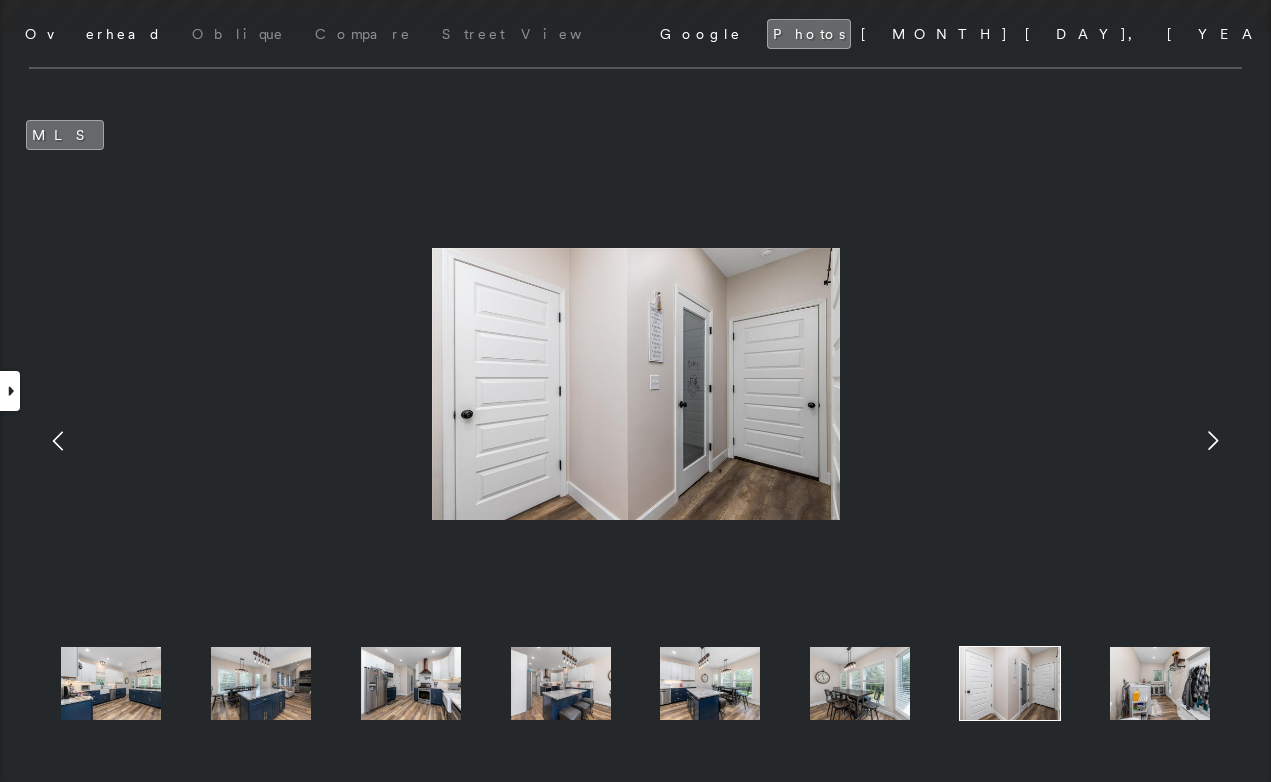 click 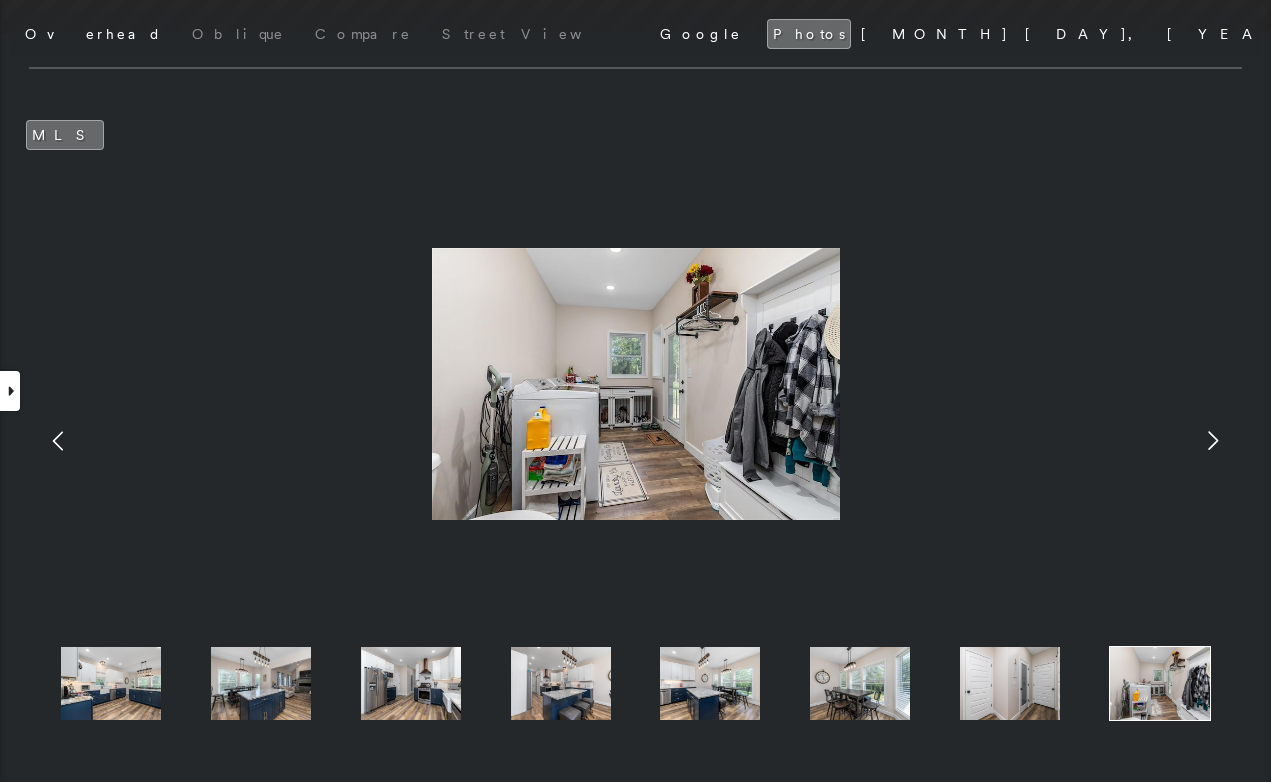 click 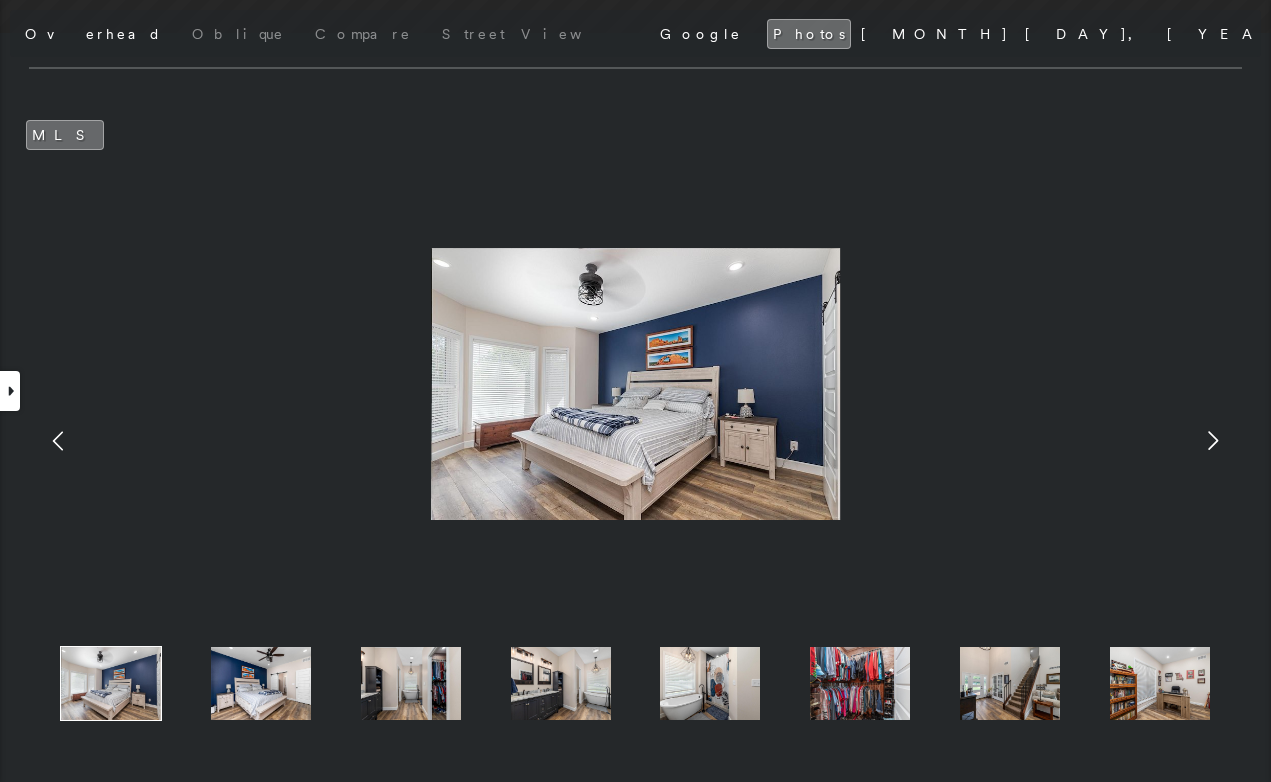 click 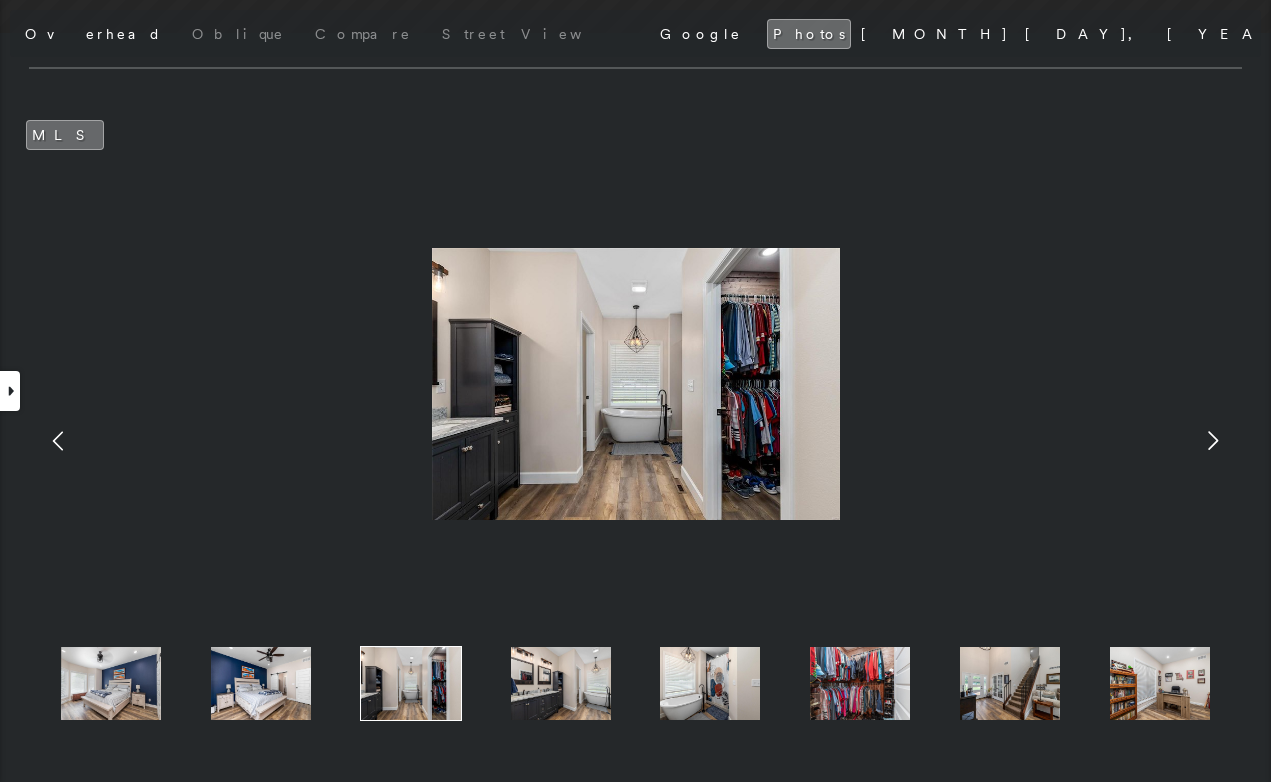 click 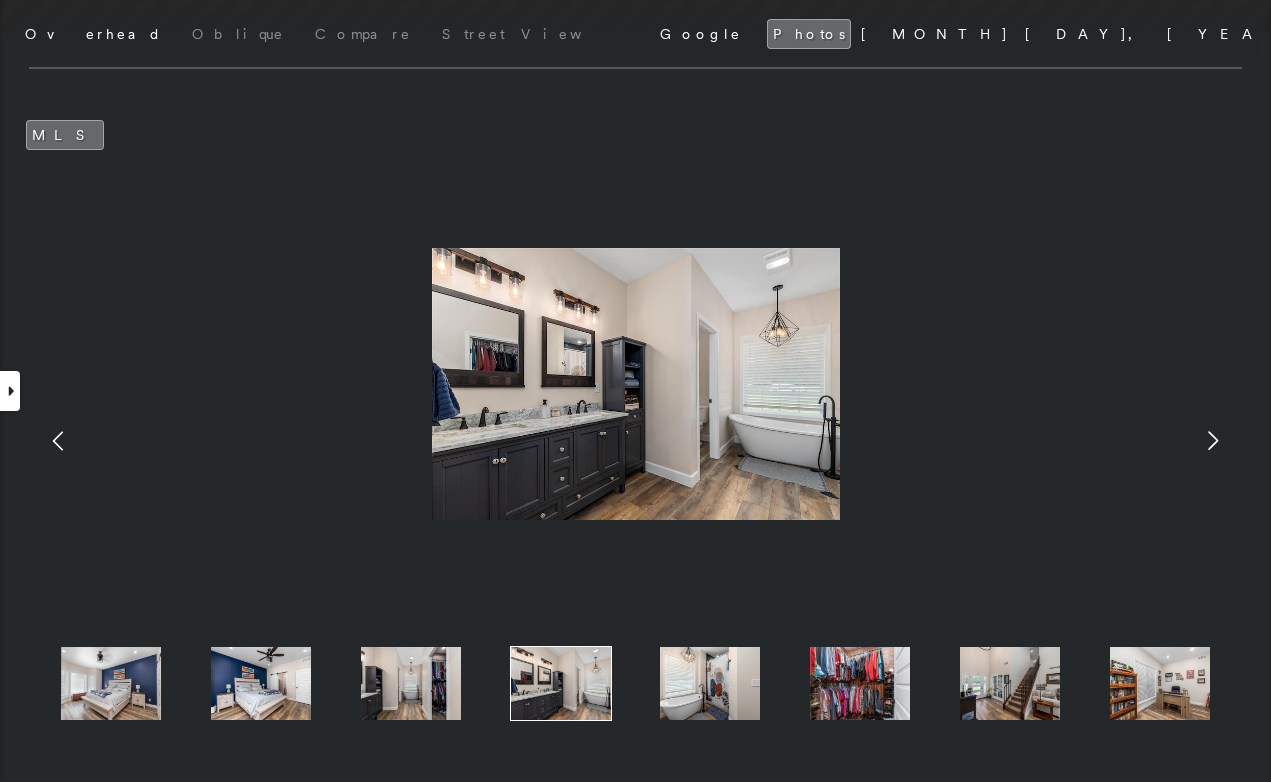 click 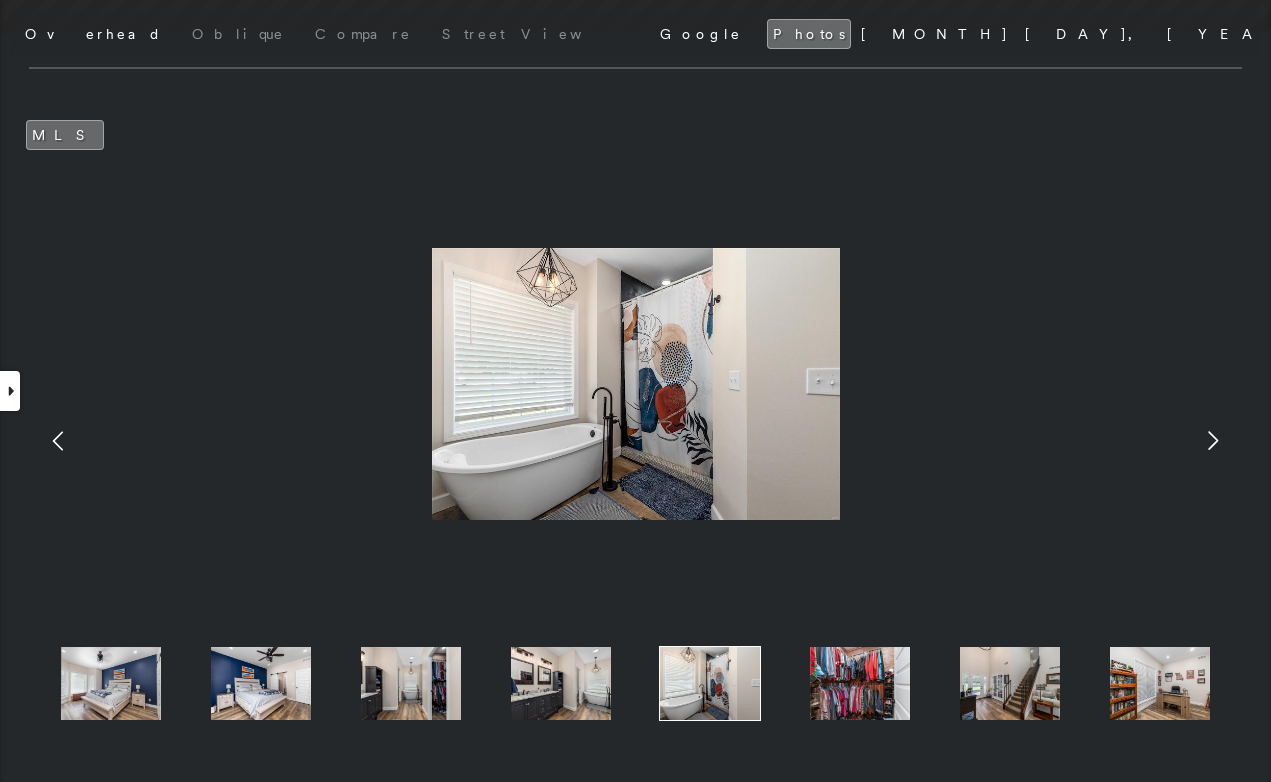 click 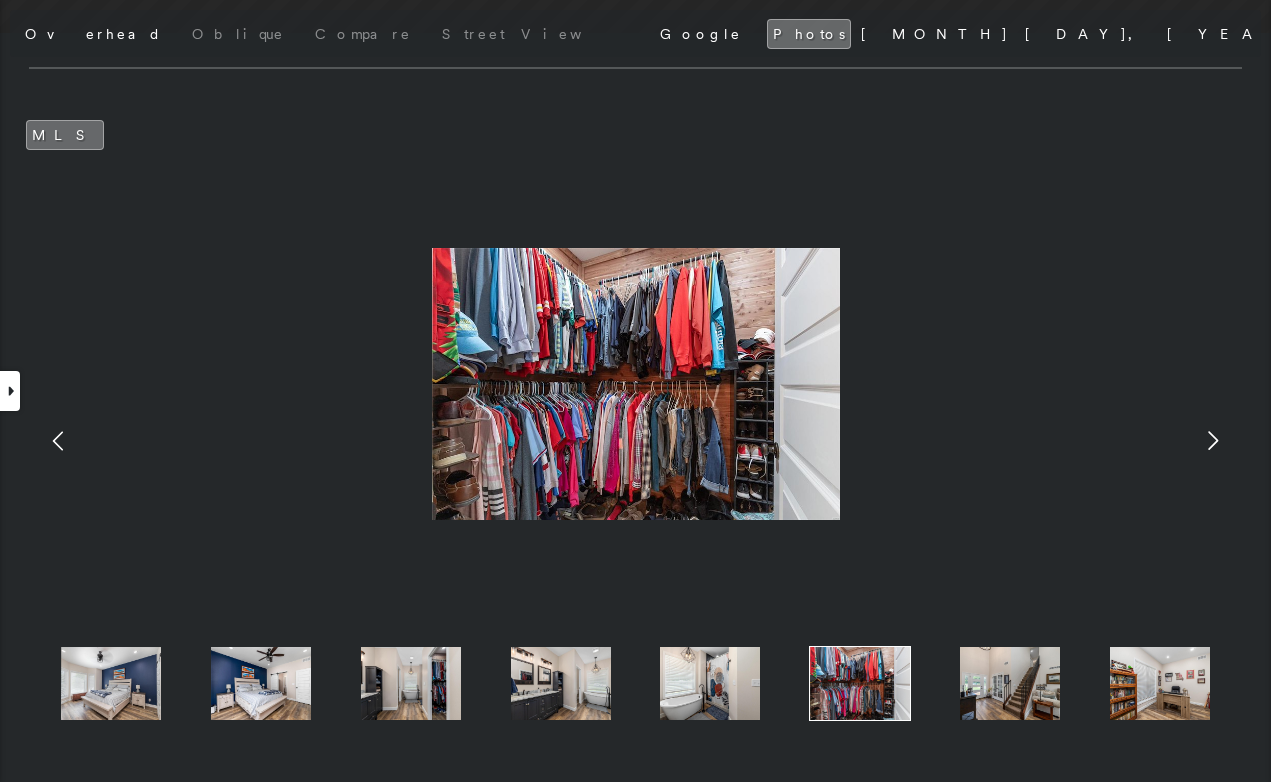 click 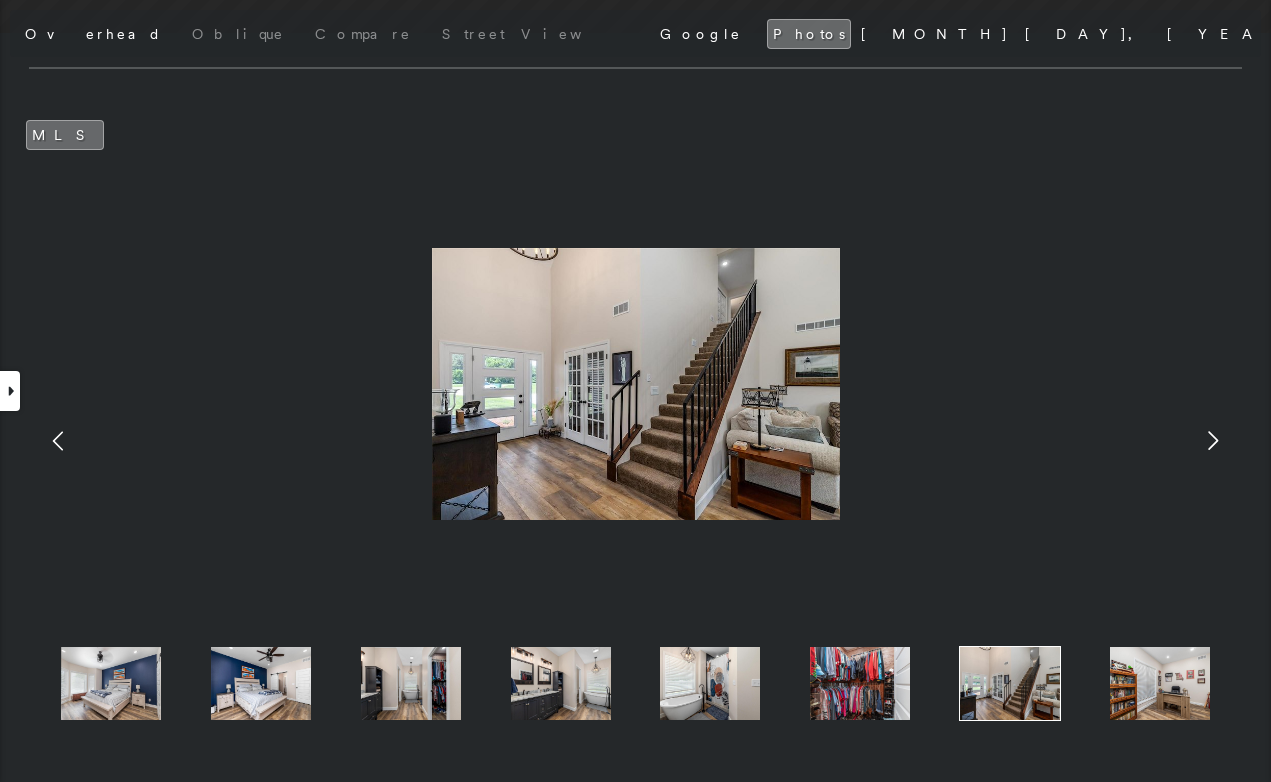 click 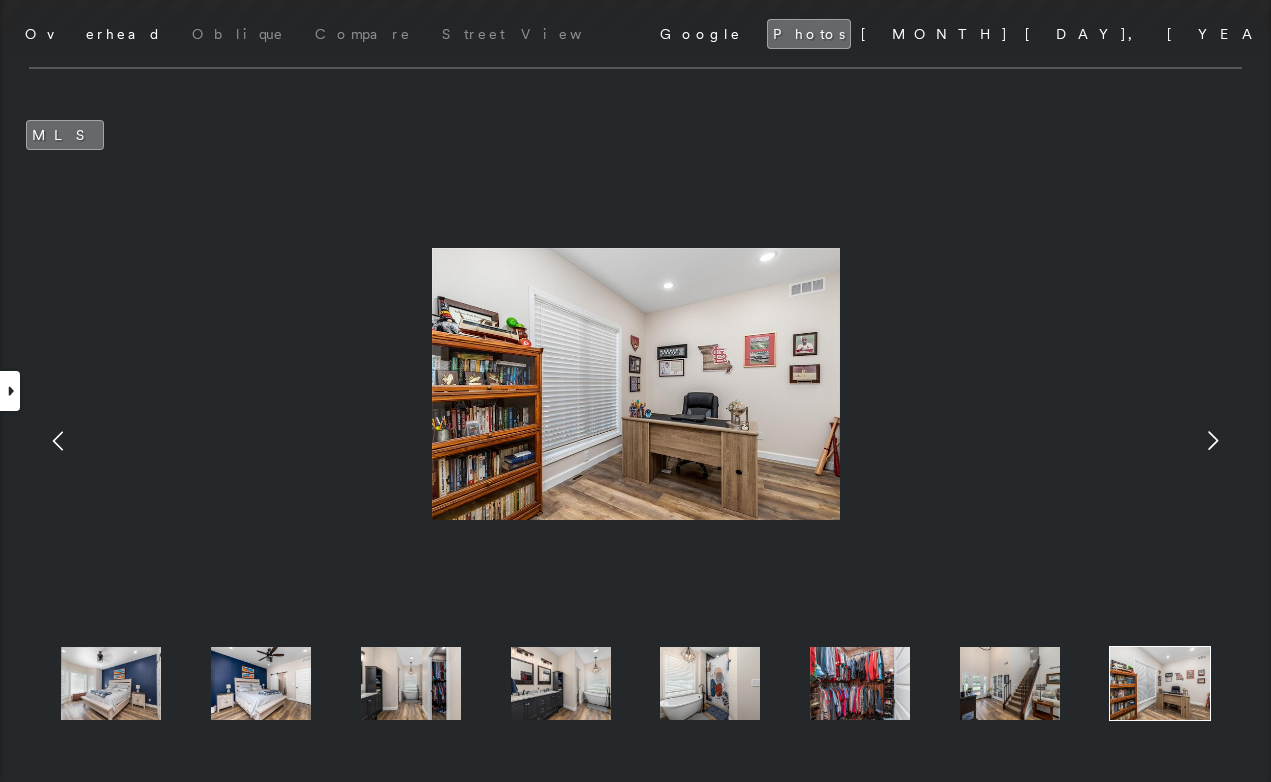 click 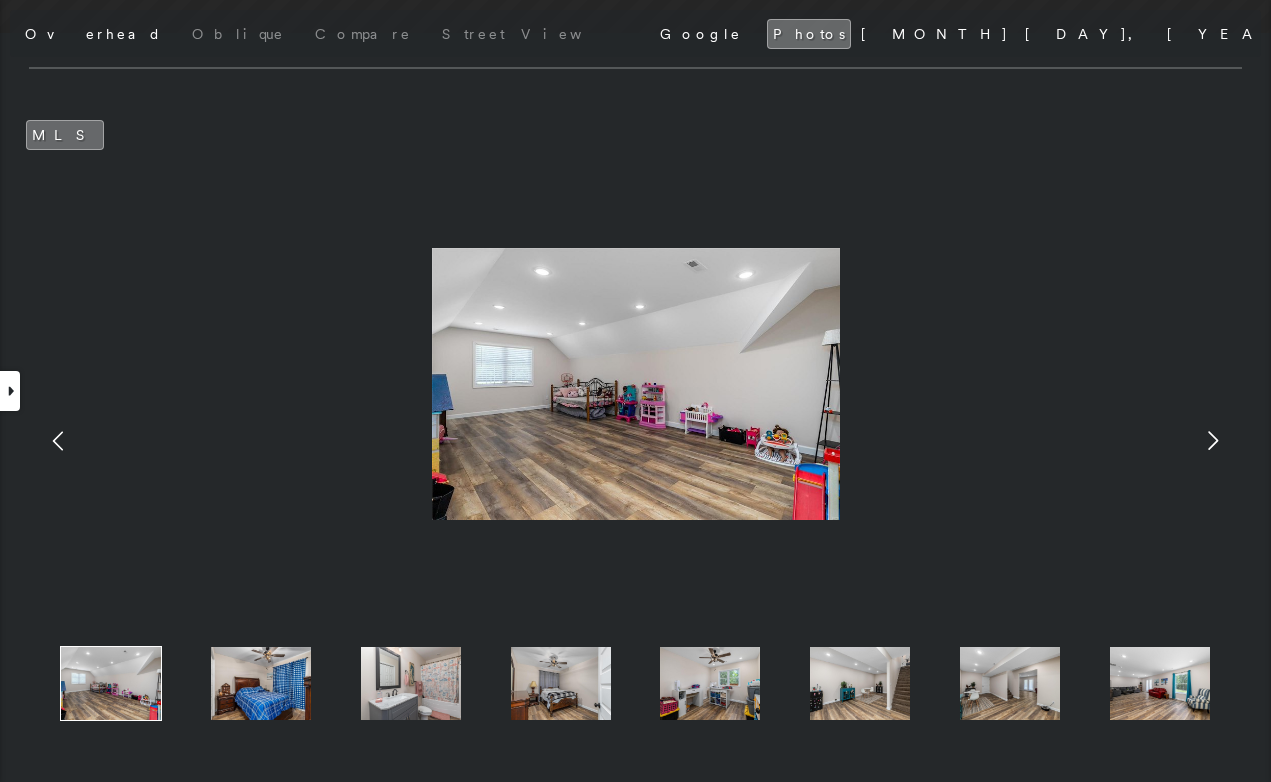 click 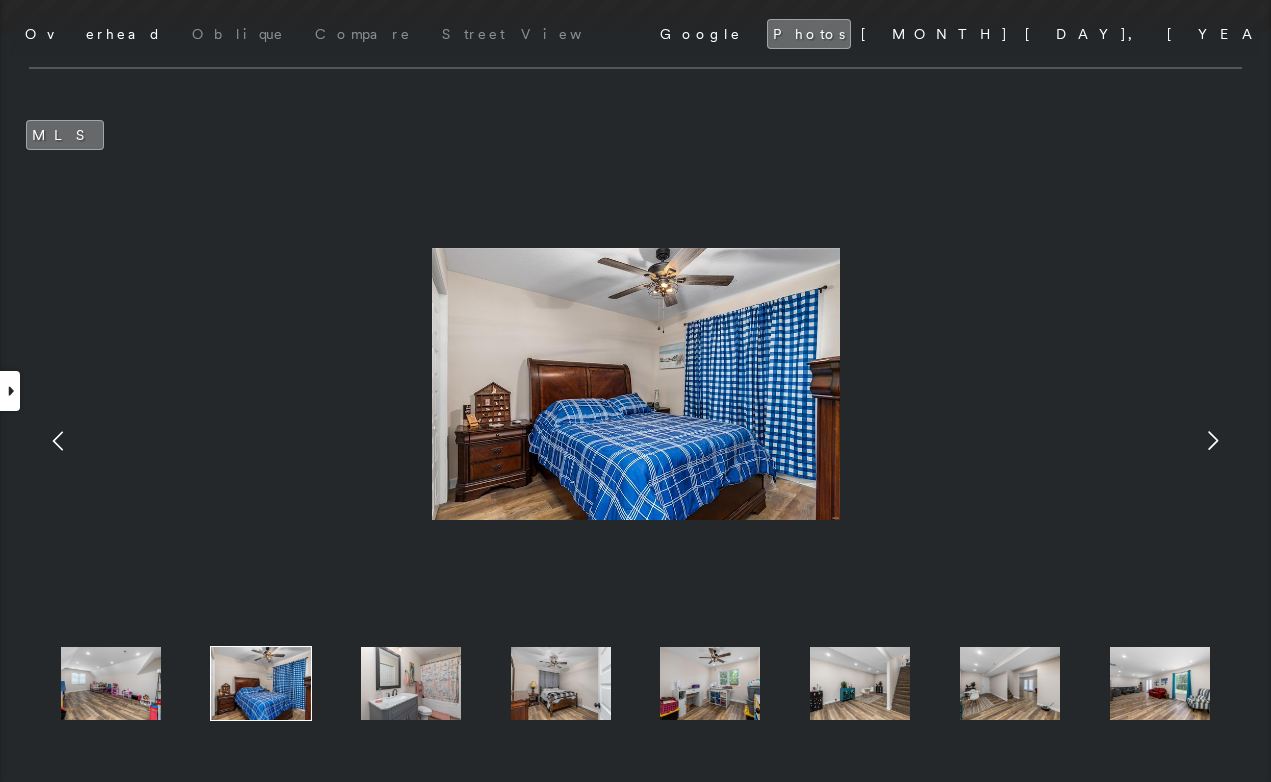 click 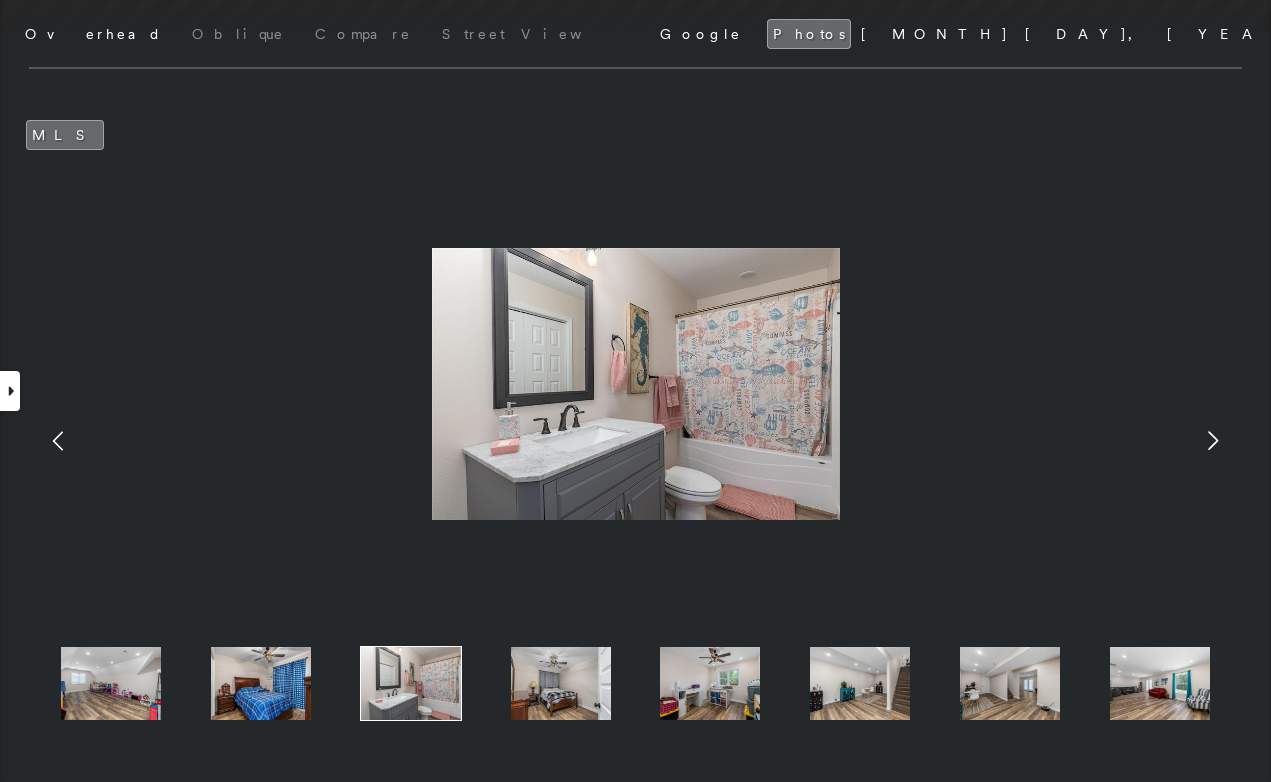 click 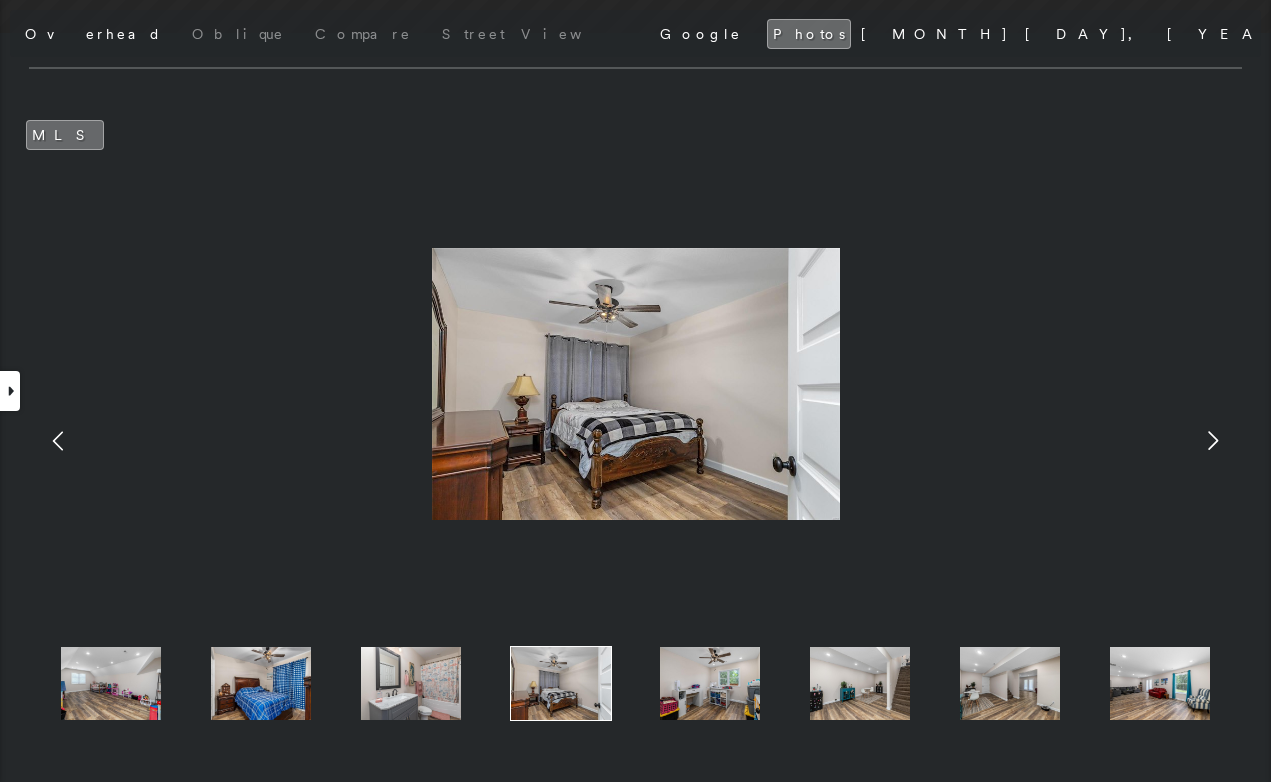 click 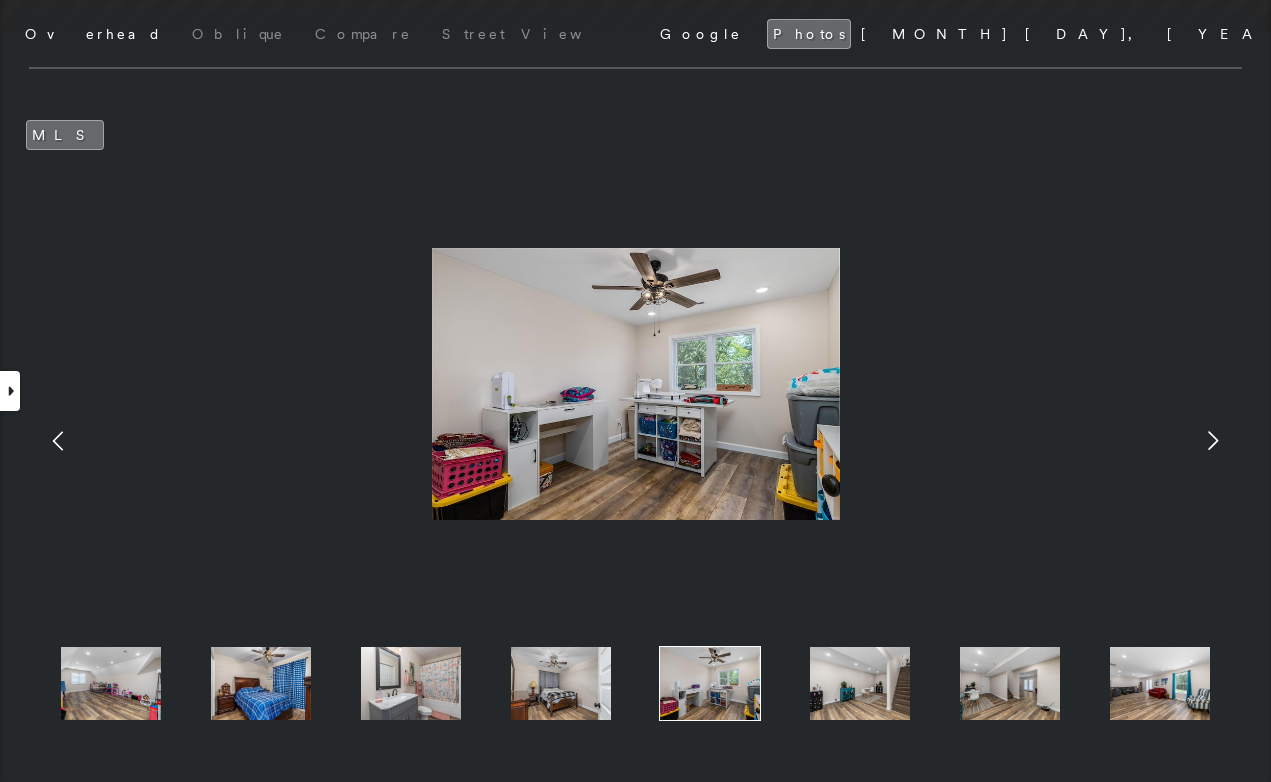 click 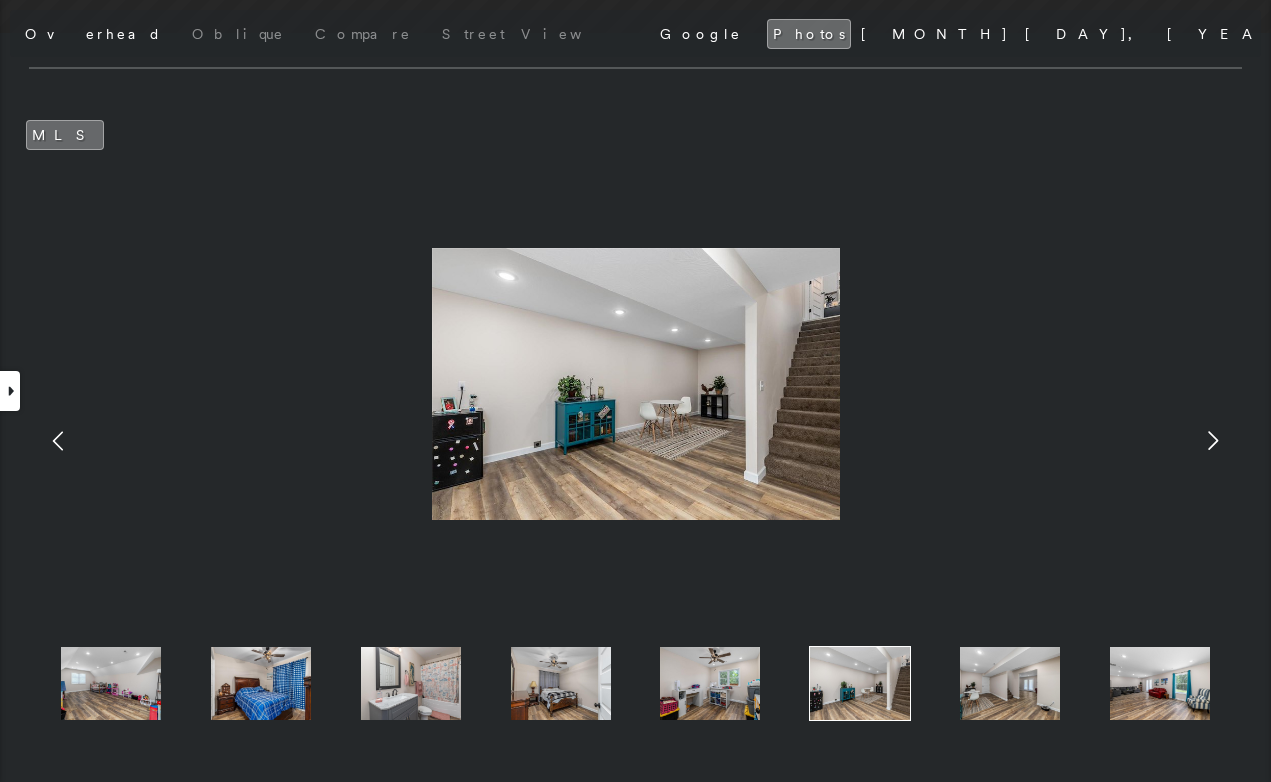 click 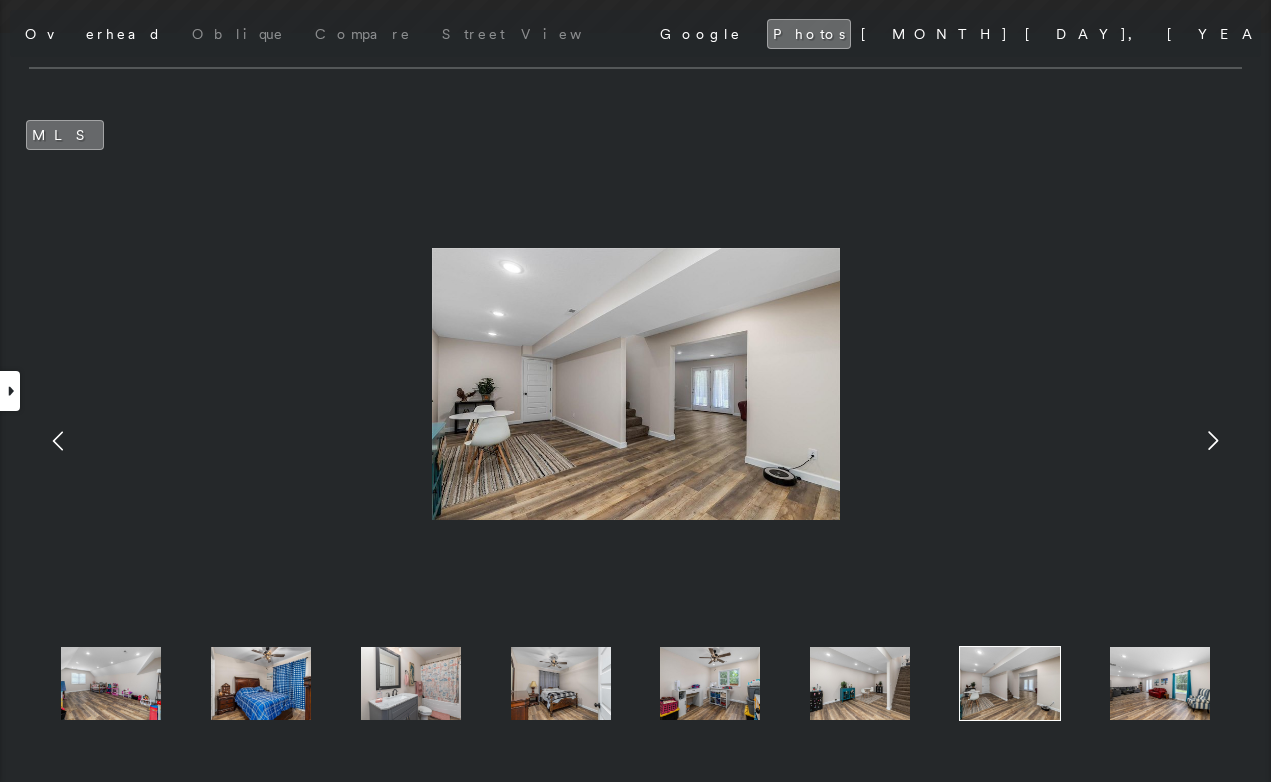 click 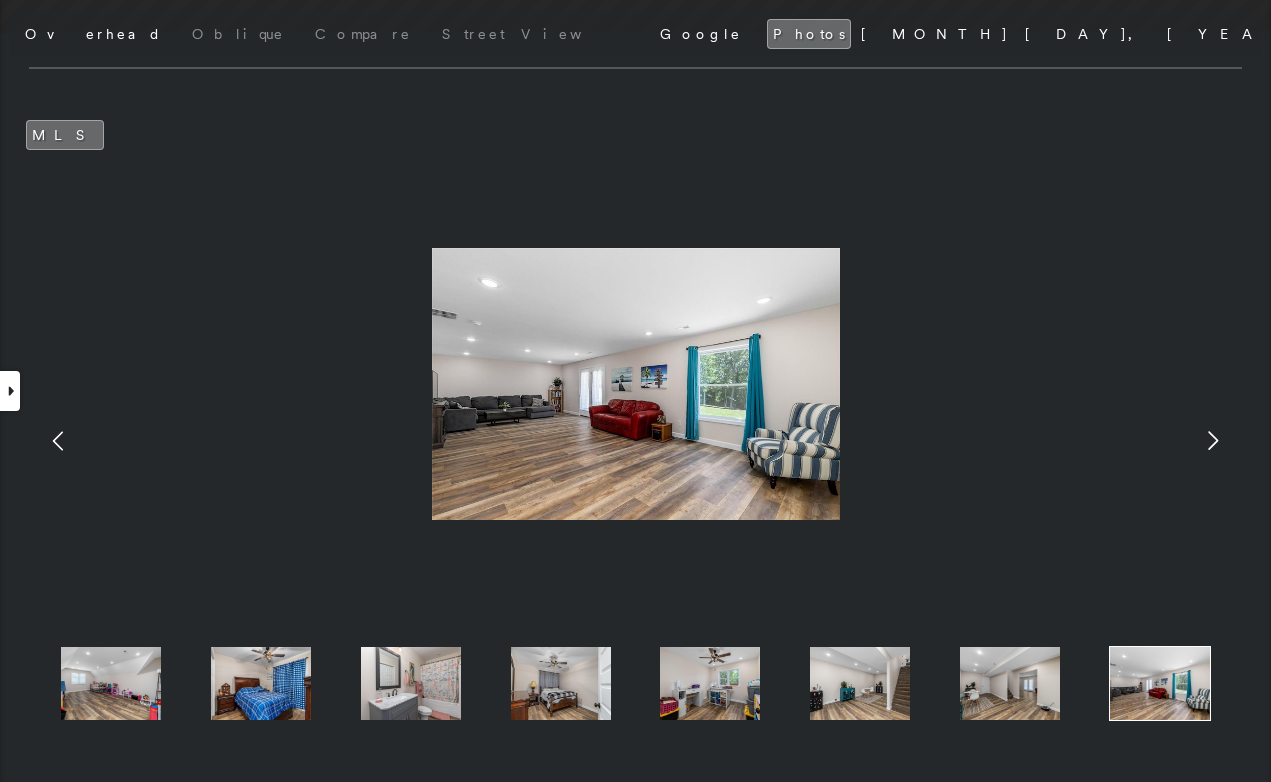 click 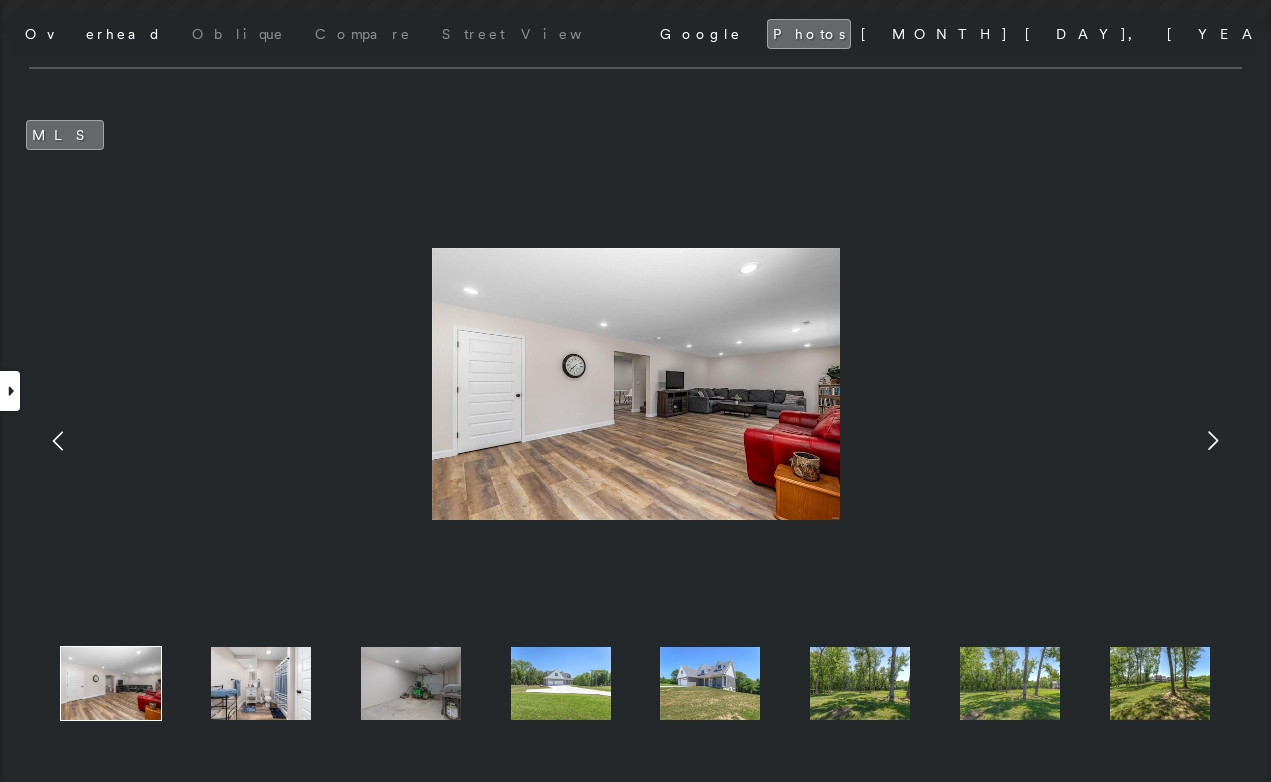 click 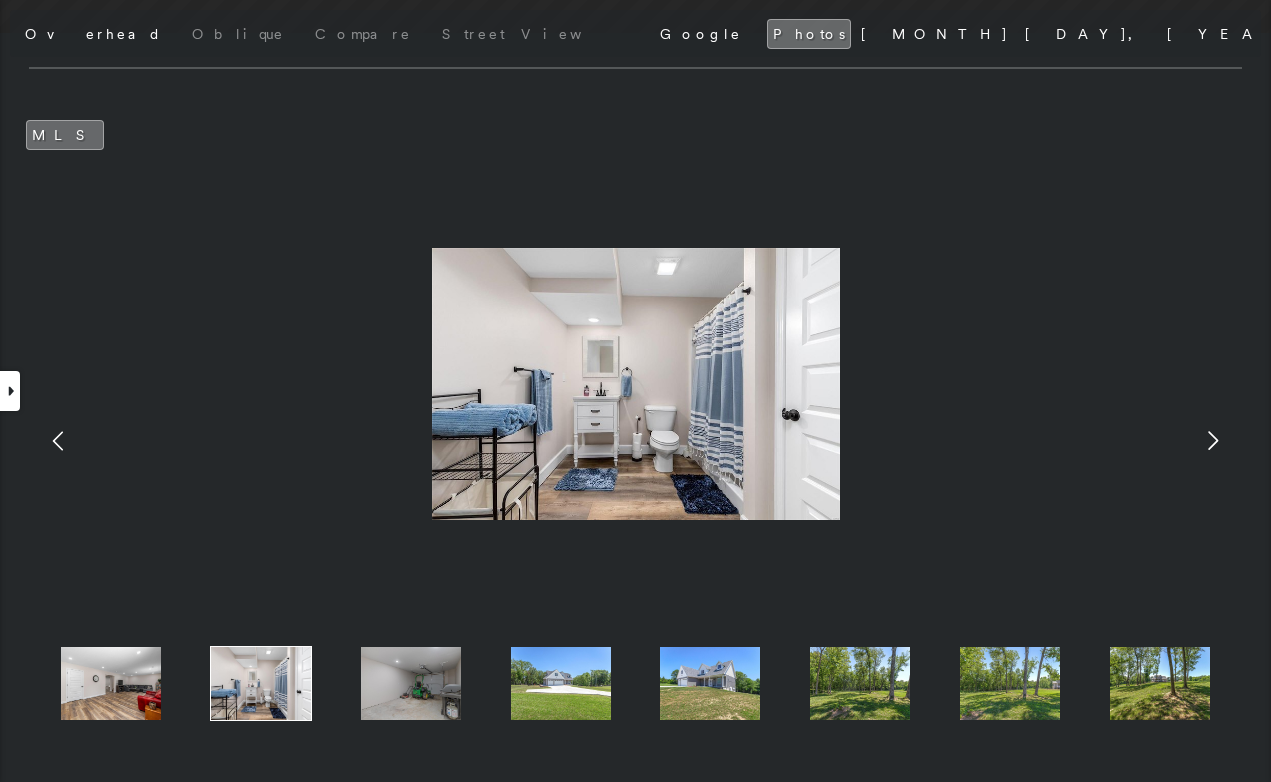 click 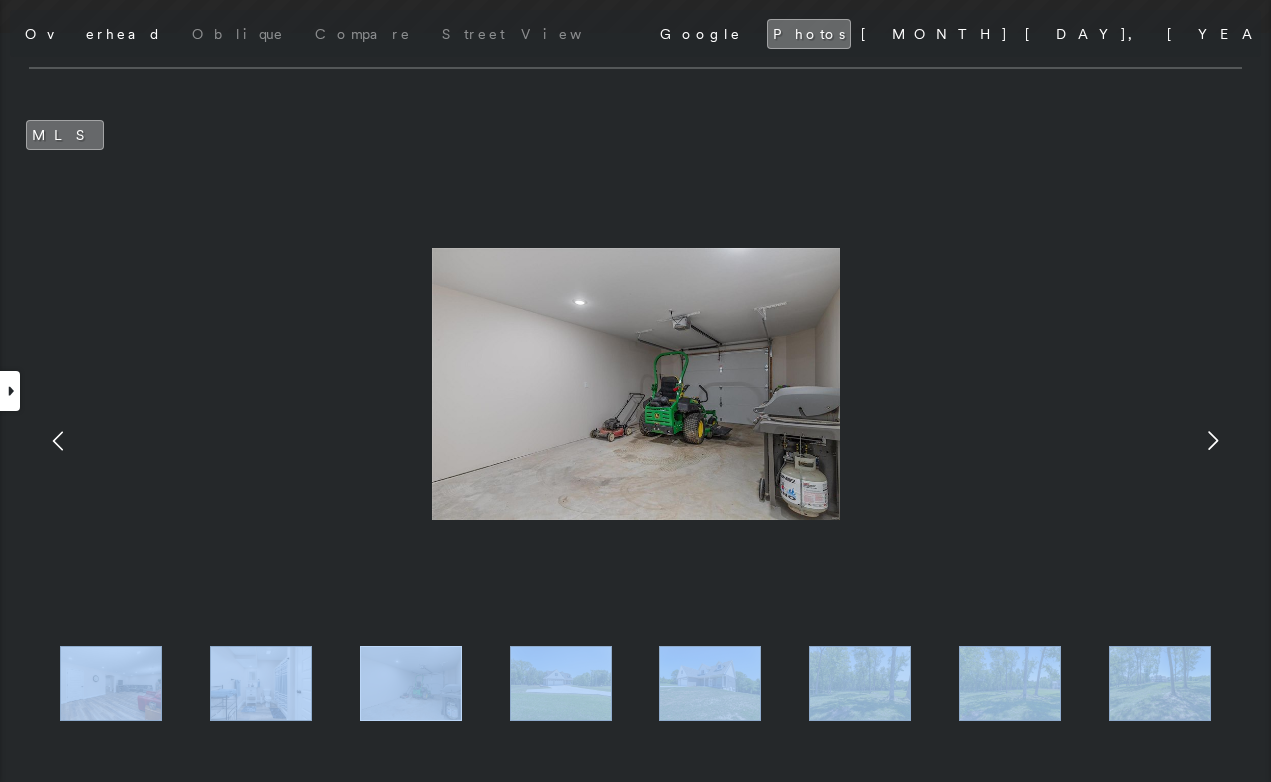 click 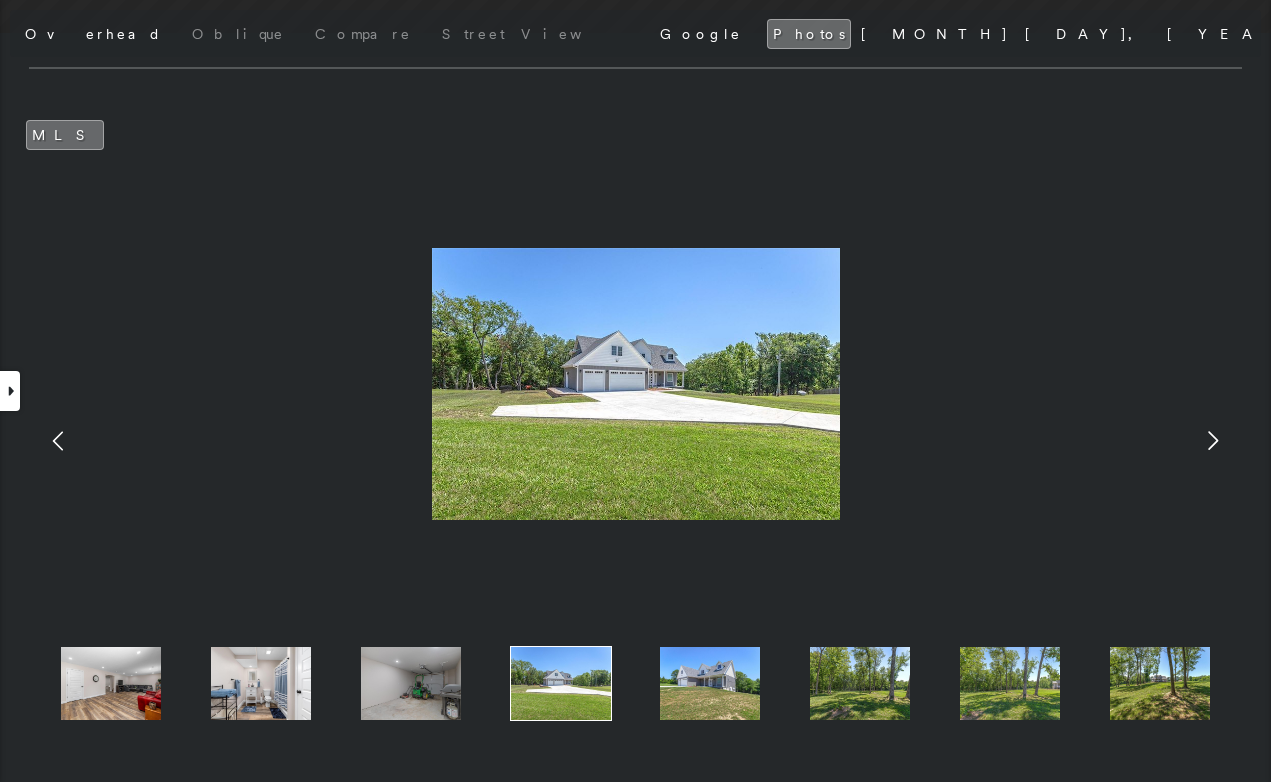 click 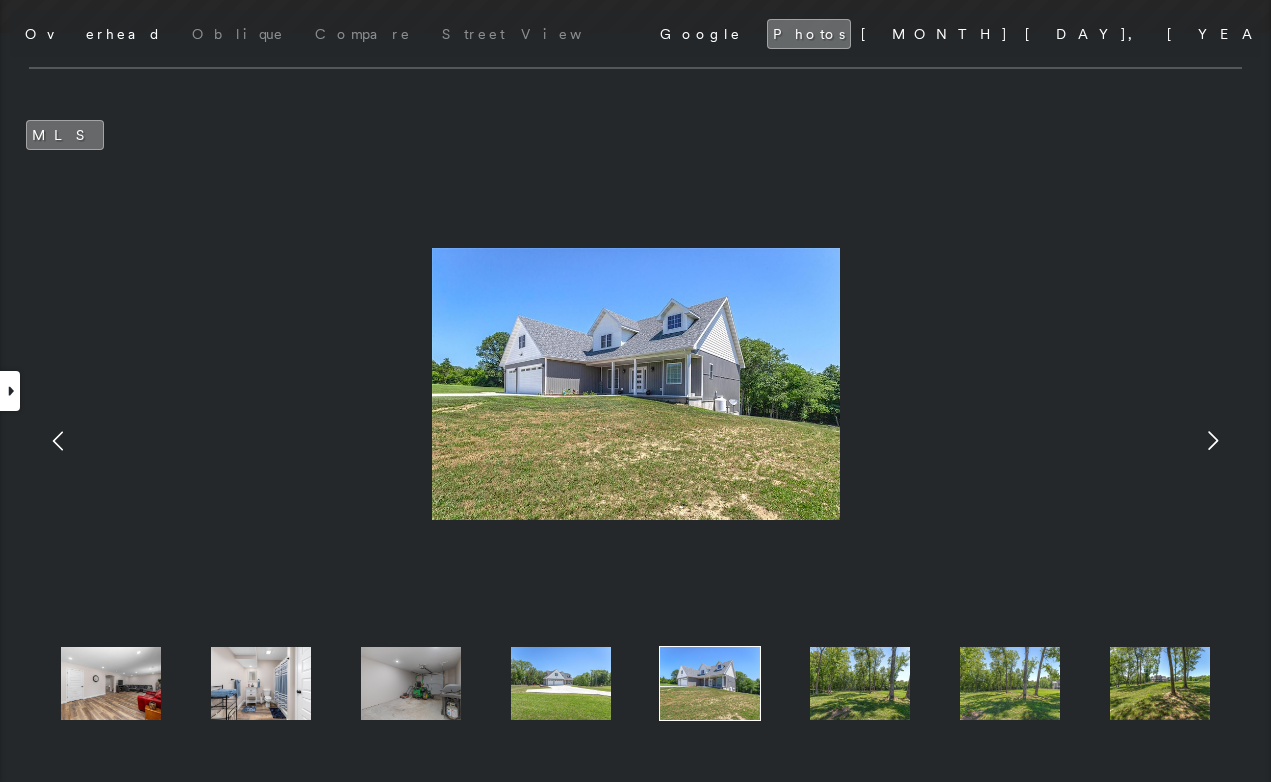 click 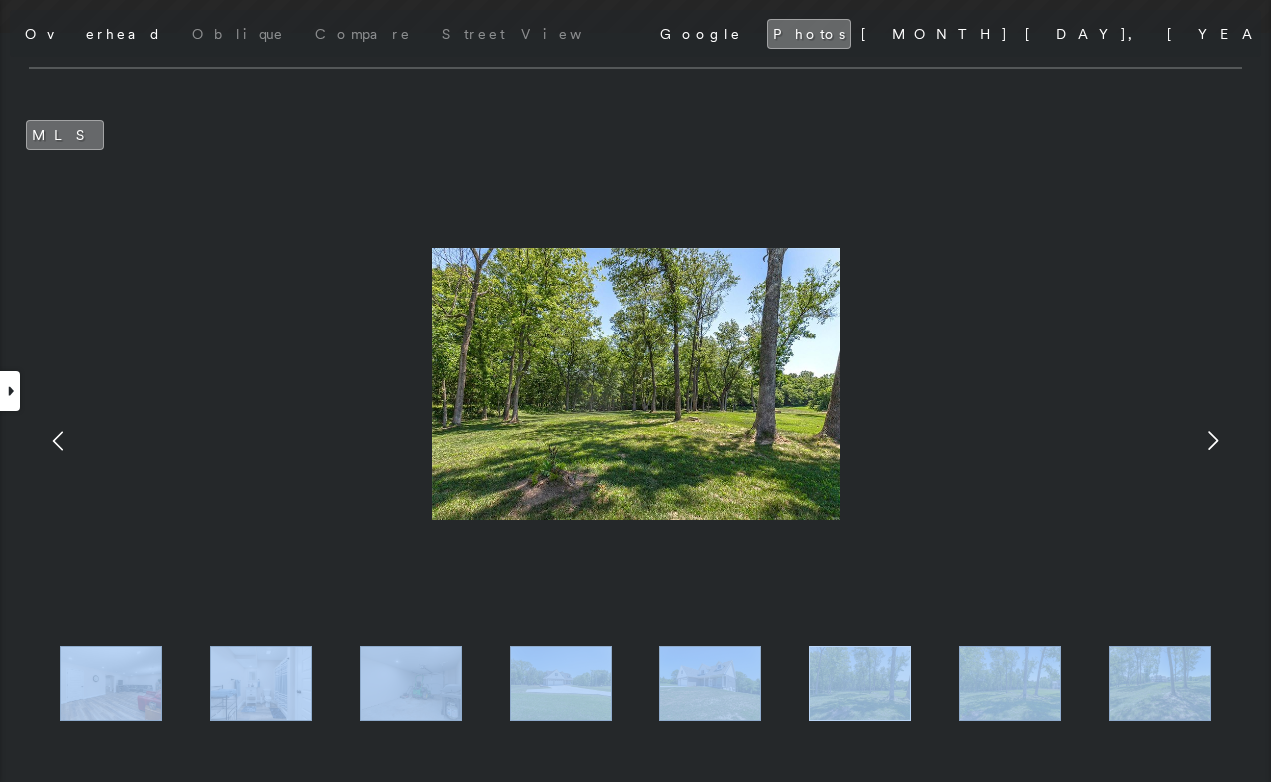 click 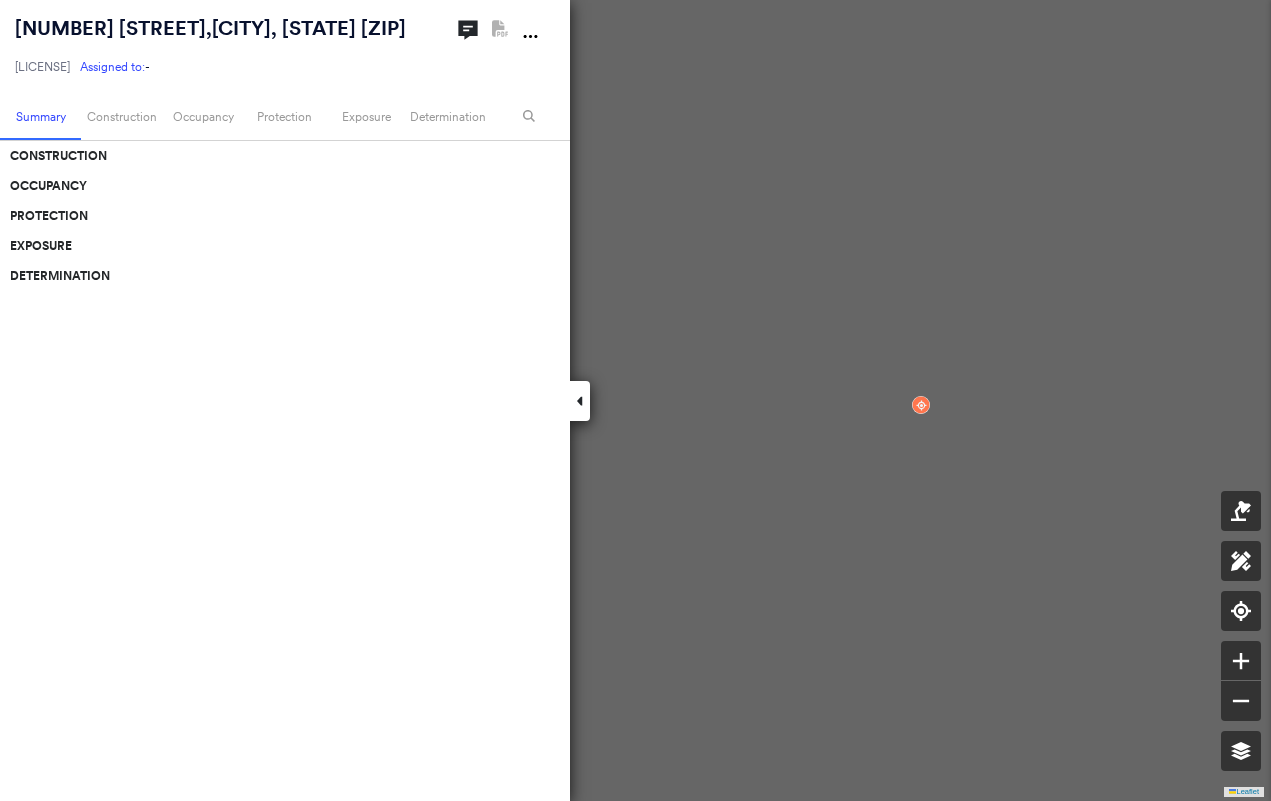 scroll, scrollTop: 0, scrollLeft: 0, axis: both 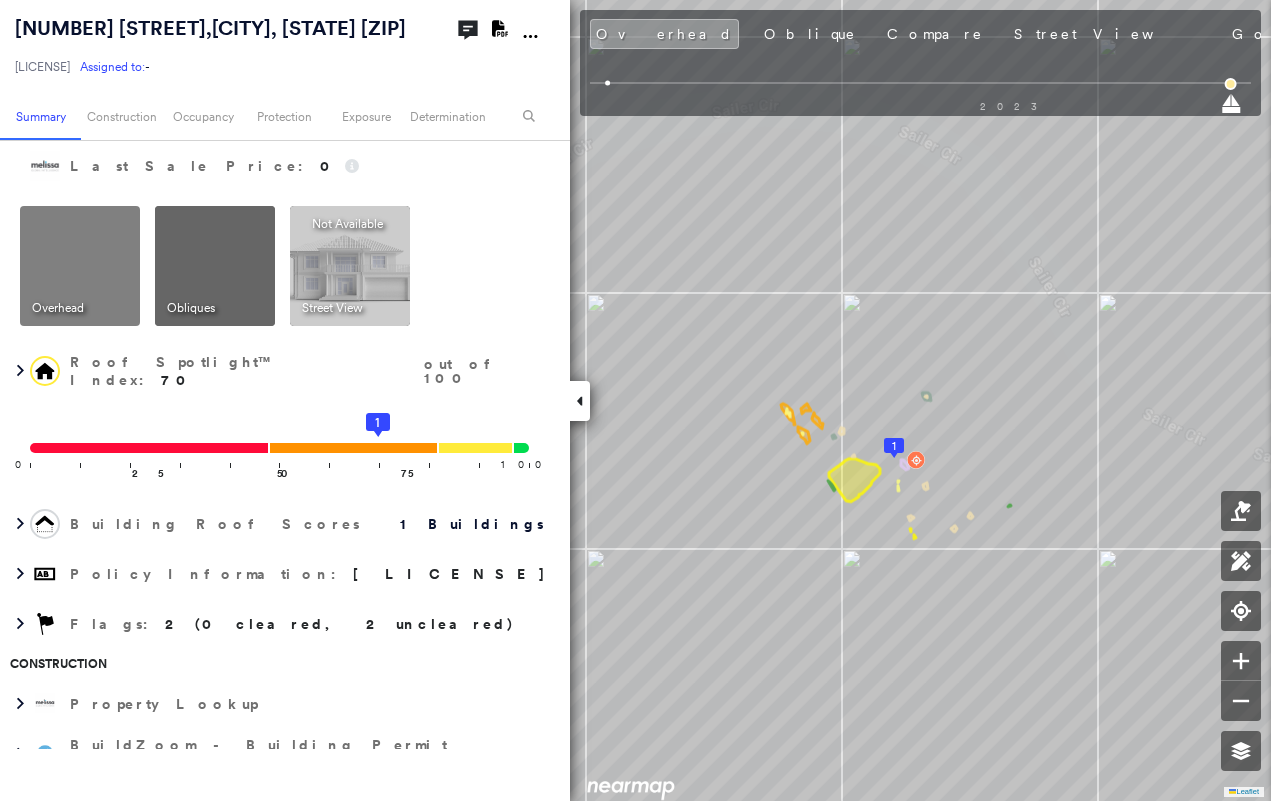 click at bounding box center (580, 401) 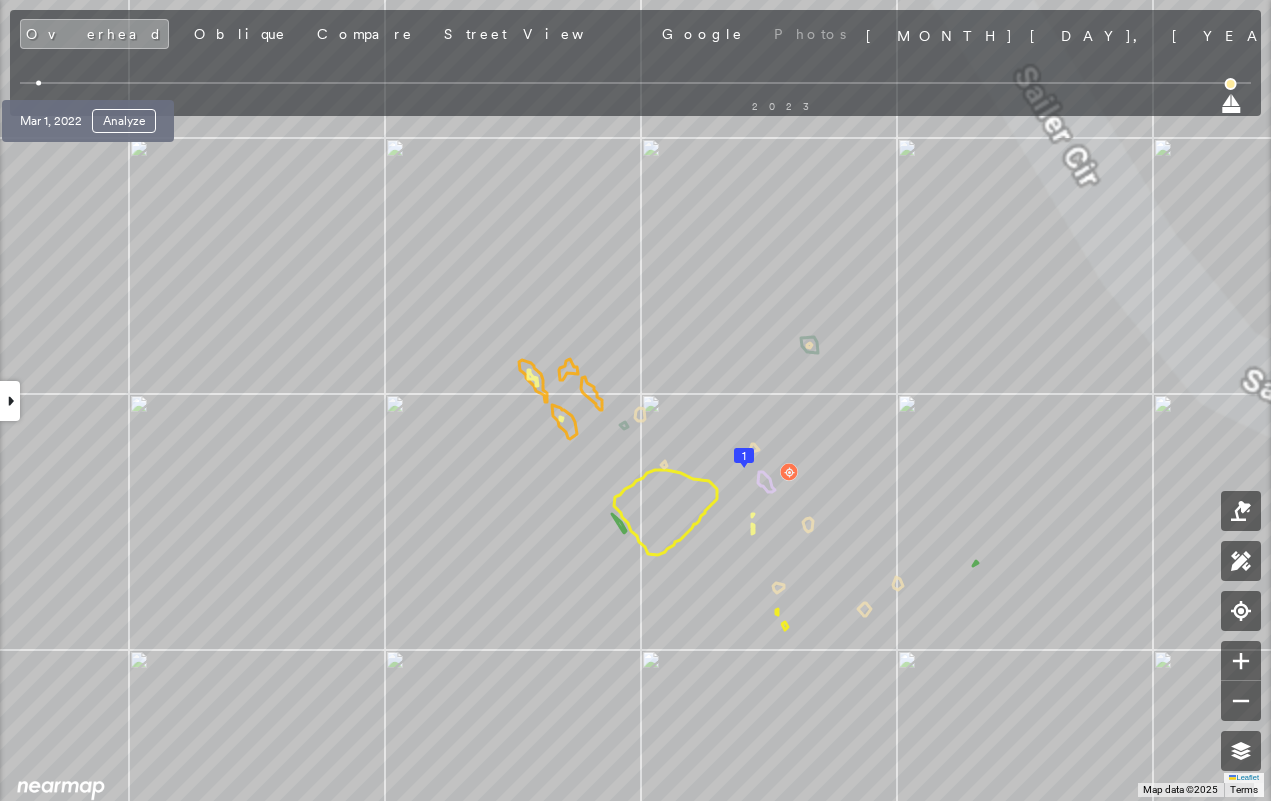 click at bounding box center [38, 83] 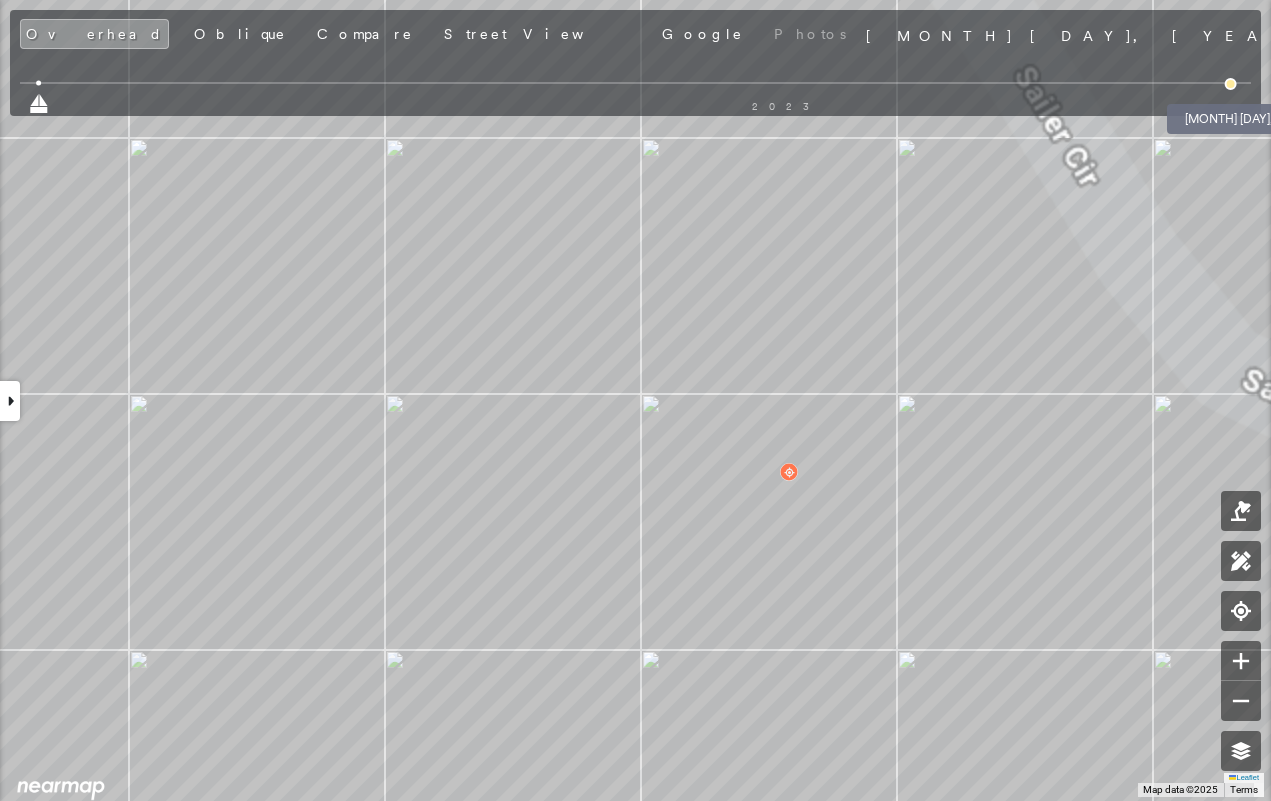 click at bounding box center [1231, 84] 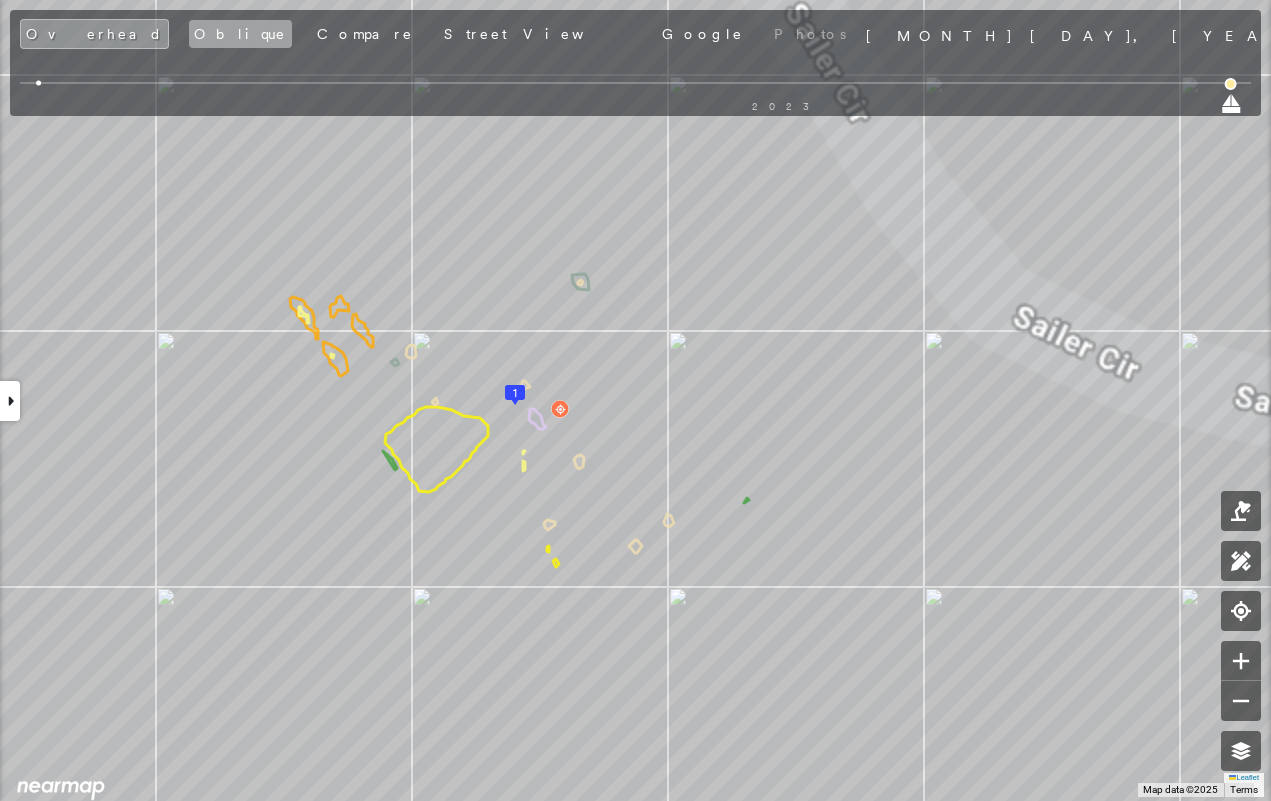 click on "Oblique" at bounding box center [240, 34] 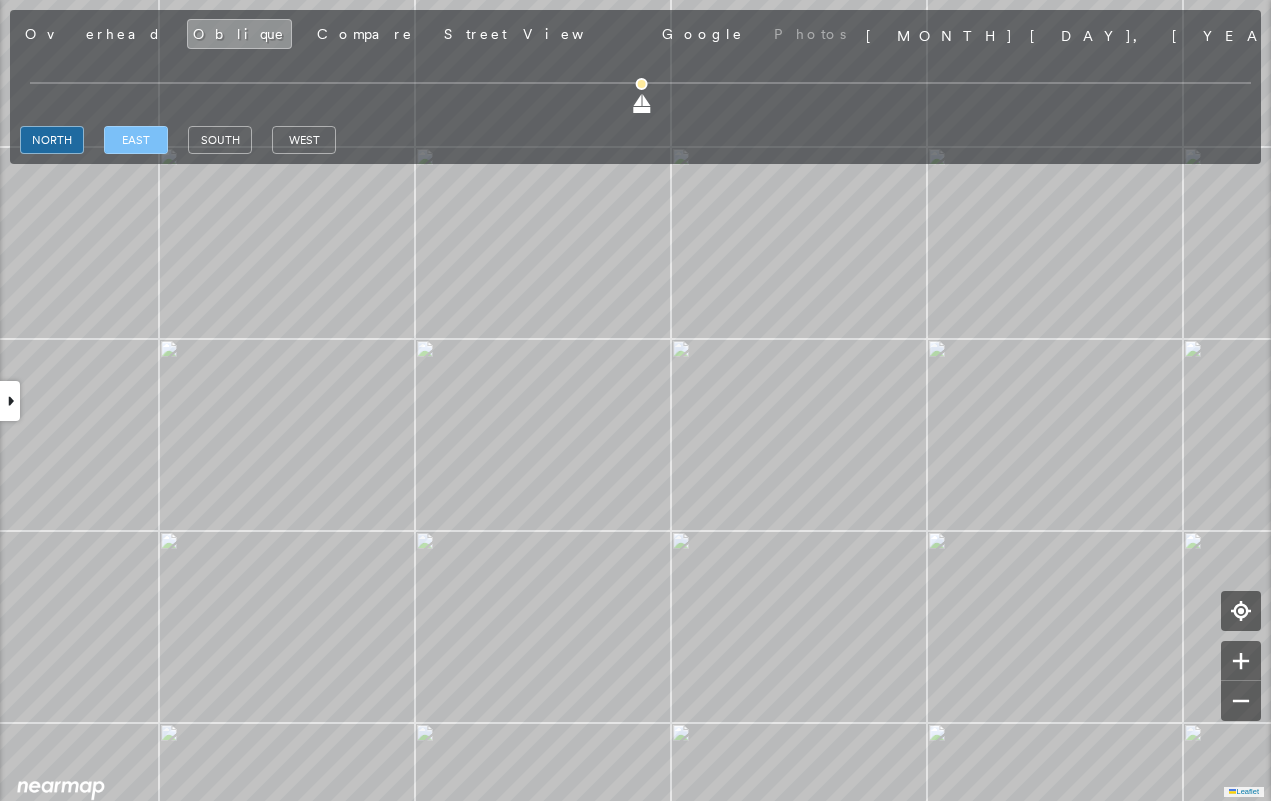 click on "east" at bounding box center [136, 140] 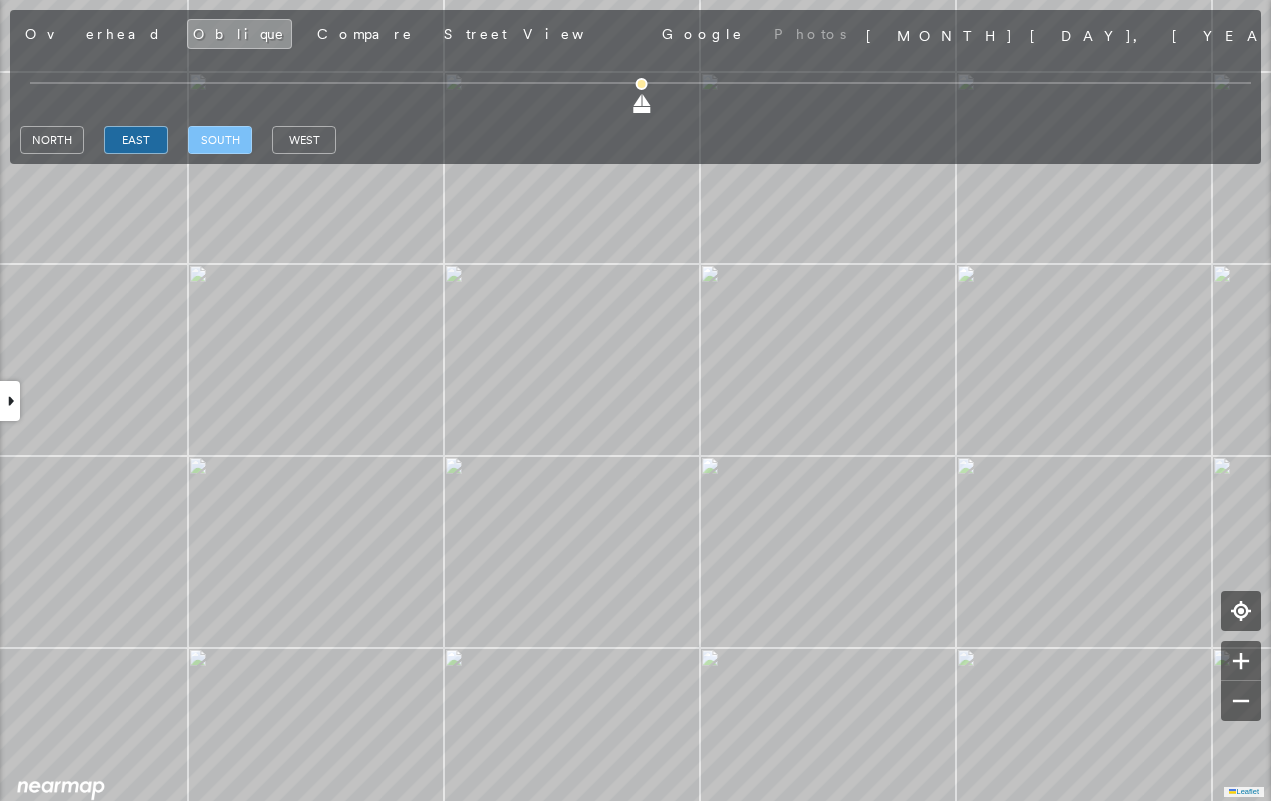 click on "south" at bounding box center [220, 140] 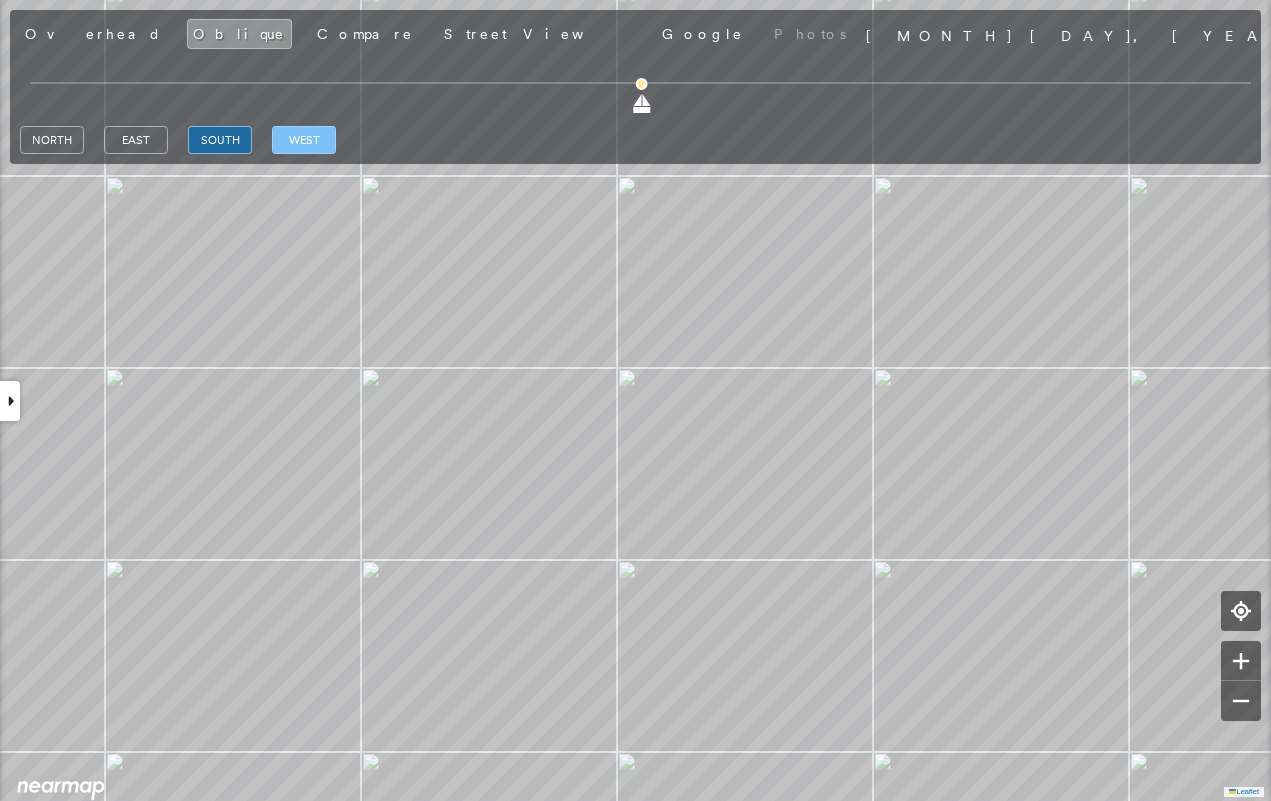 click on "west" at bounding box center [304, 140] 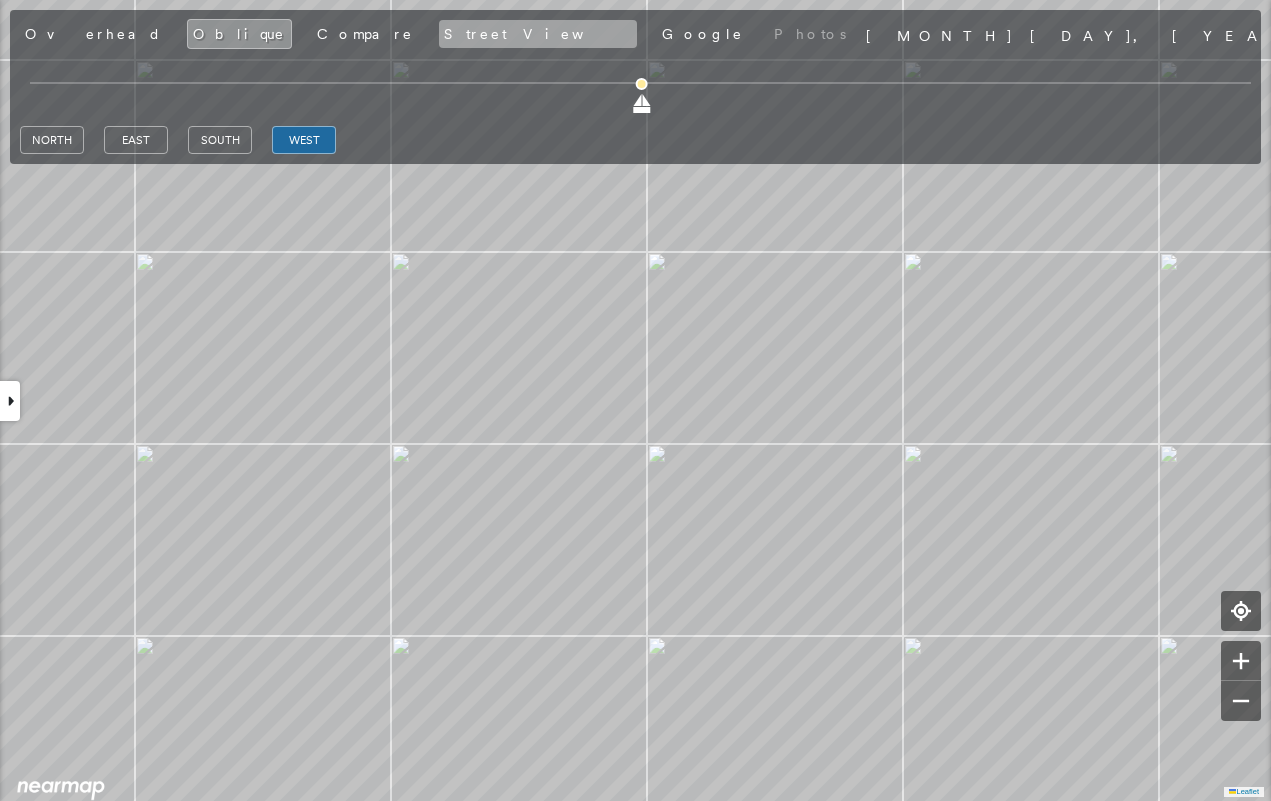 click on "Street View" at bounding box center [538, 34] 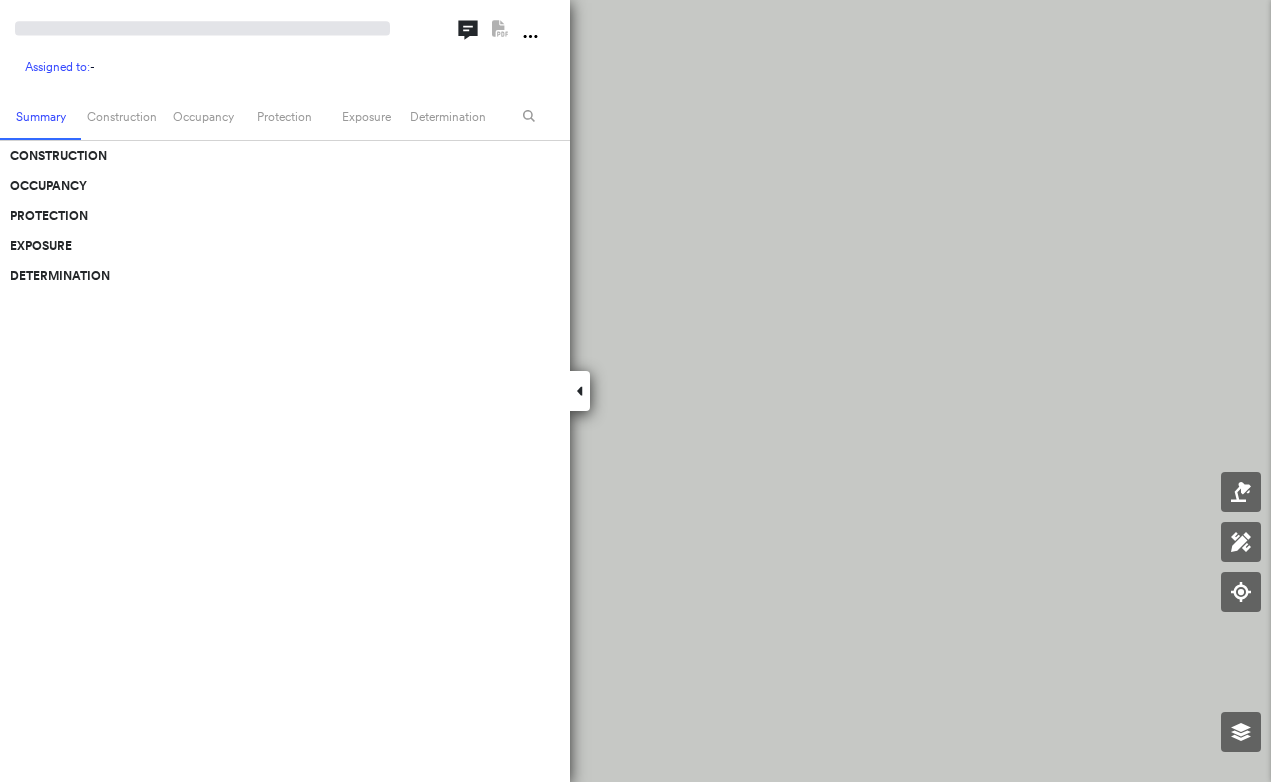 scroll, scrollTop: 0, scrollLeft: 0, axis: both 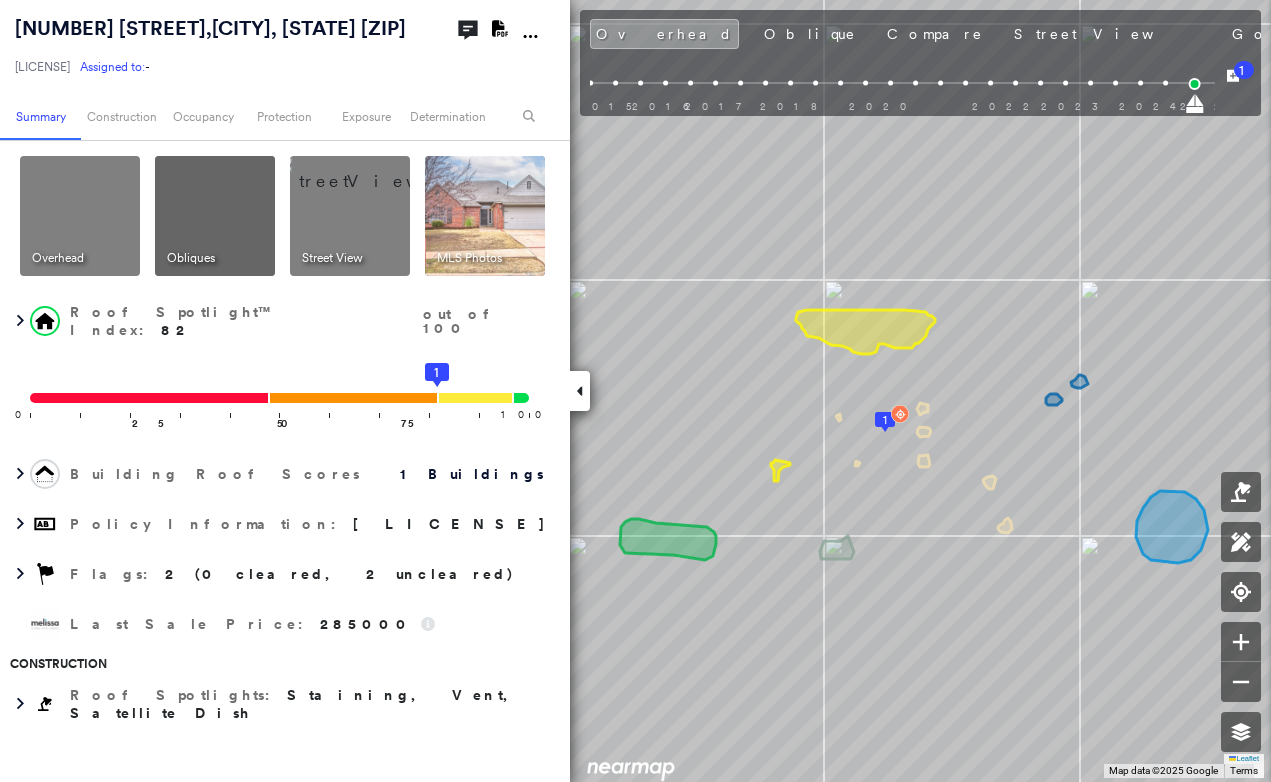 click 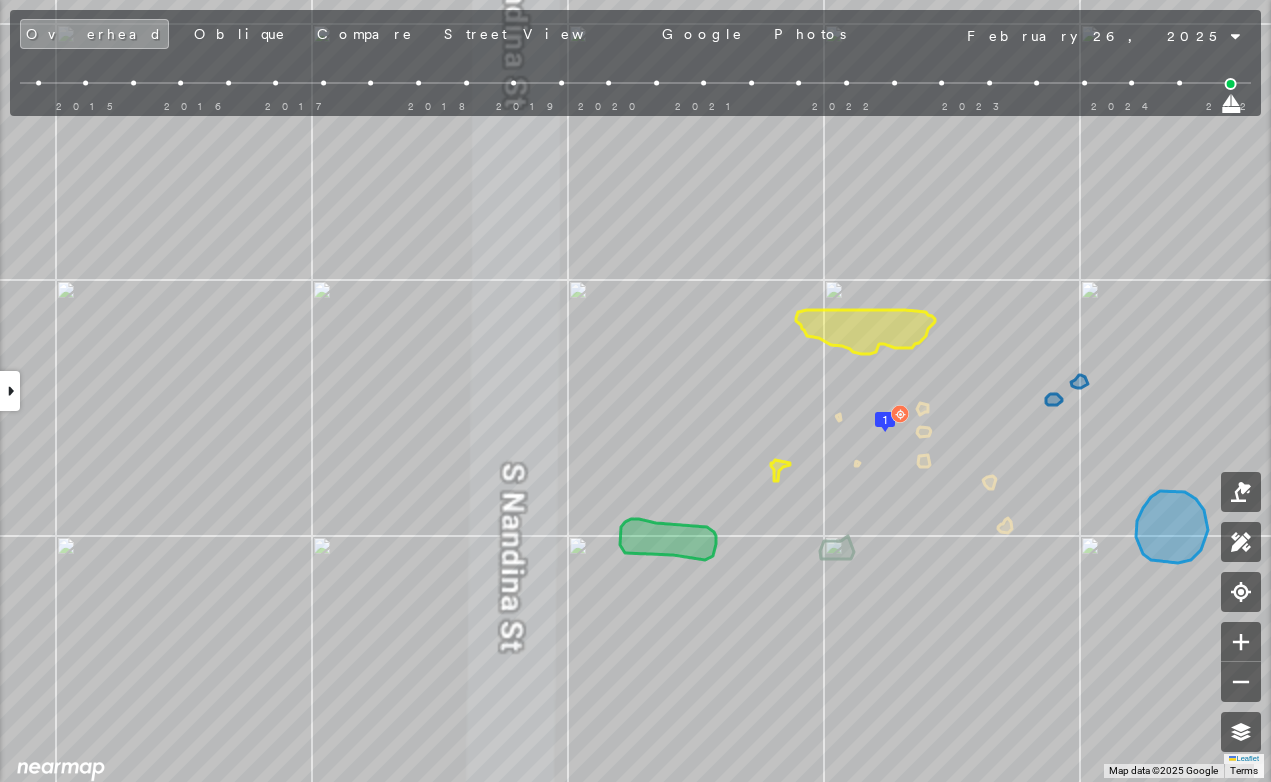 click at bounding box center (10, 391) 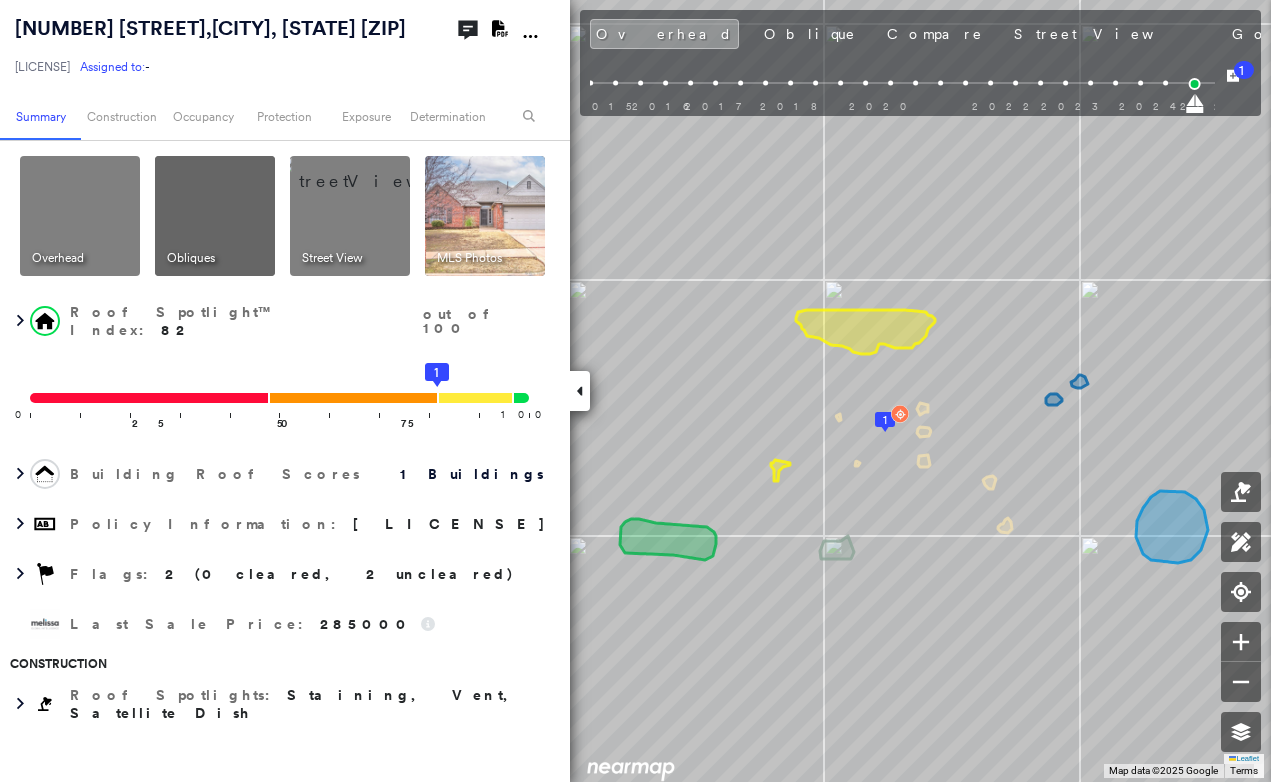 click on "Photos" at bounding box center (1380, 34) 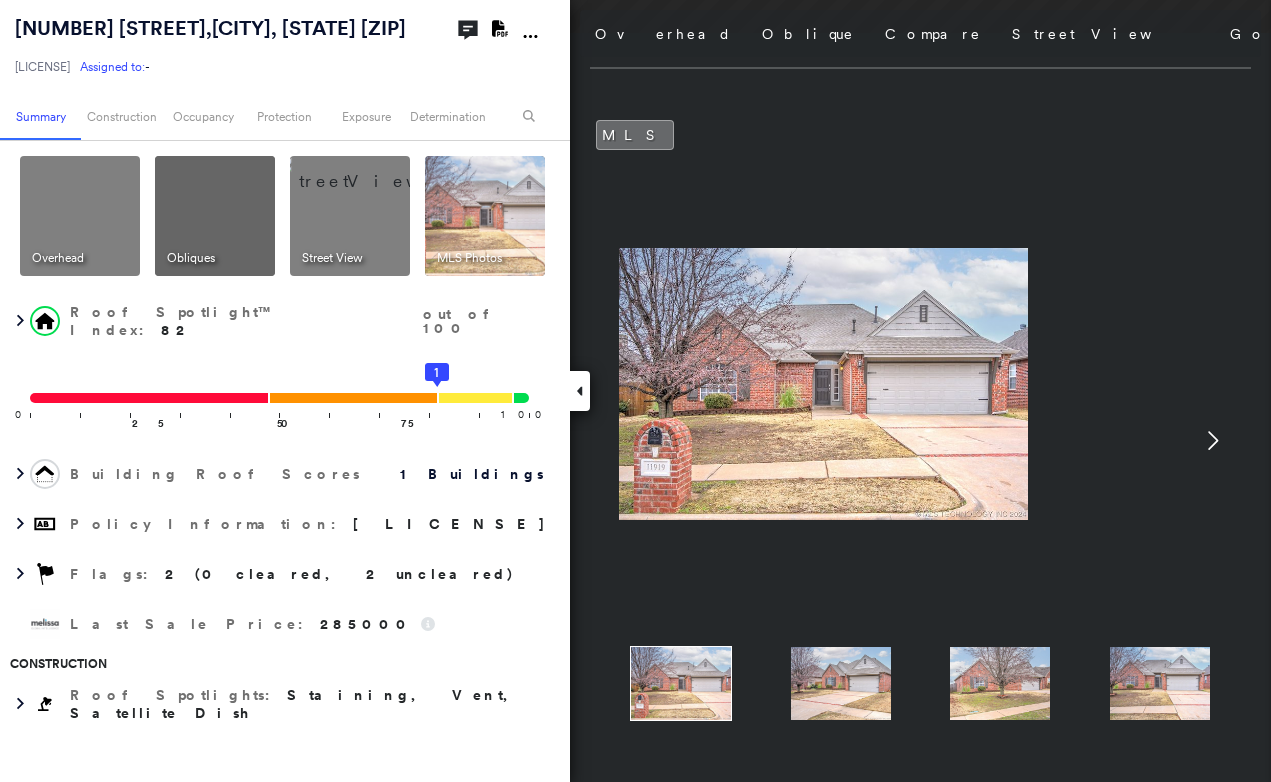 click 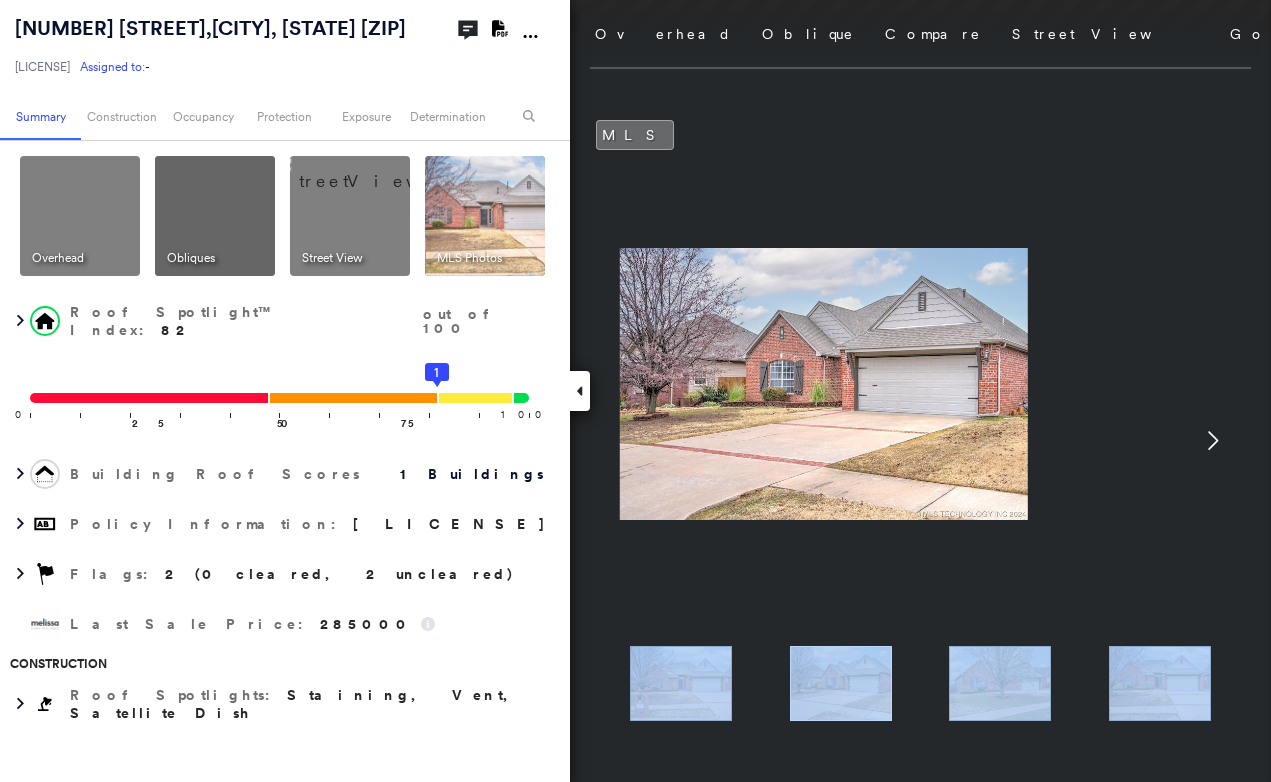 click 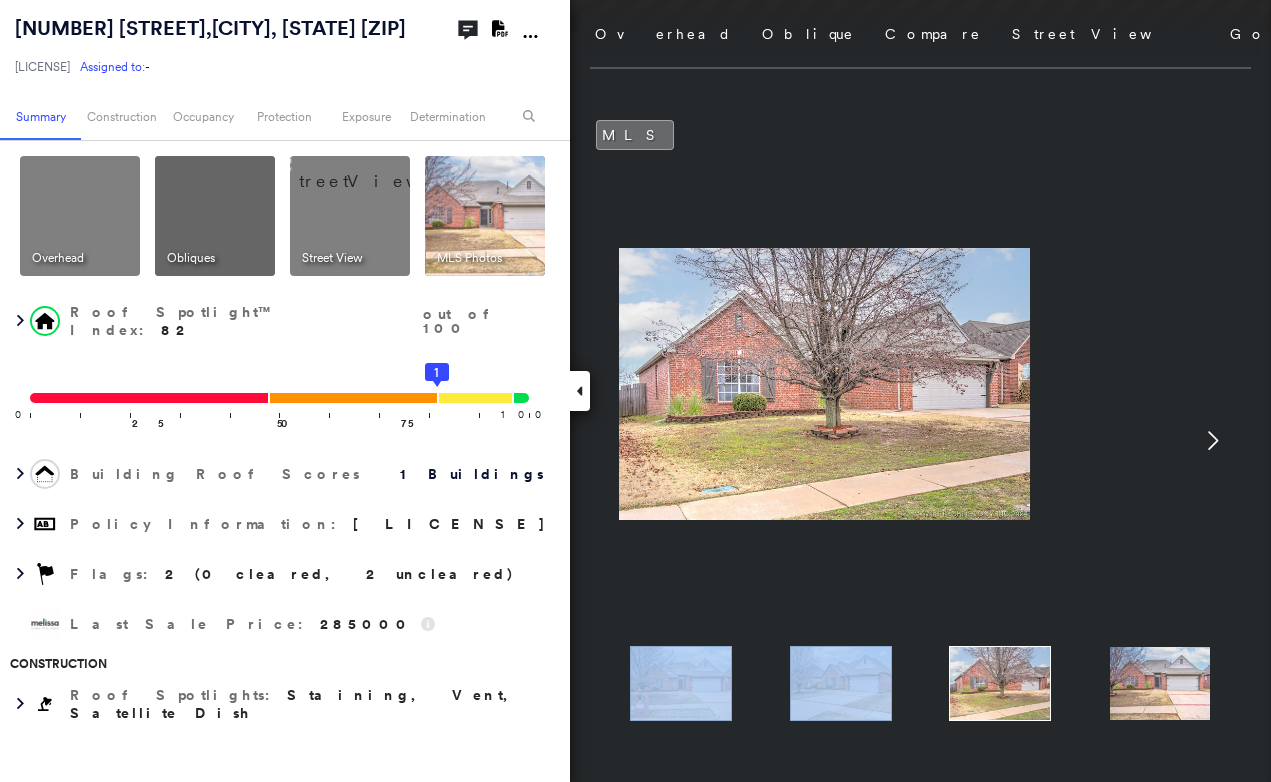 click 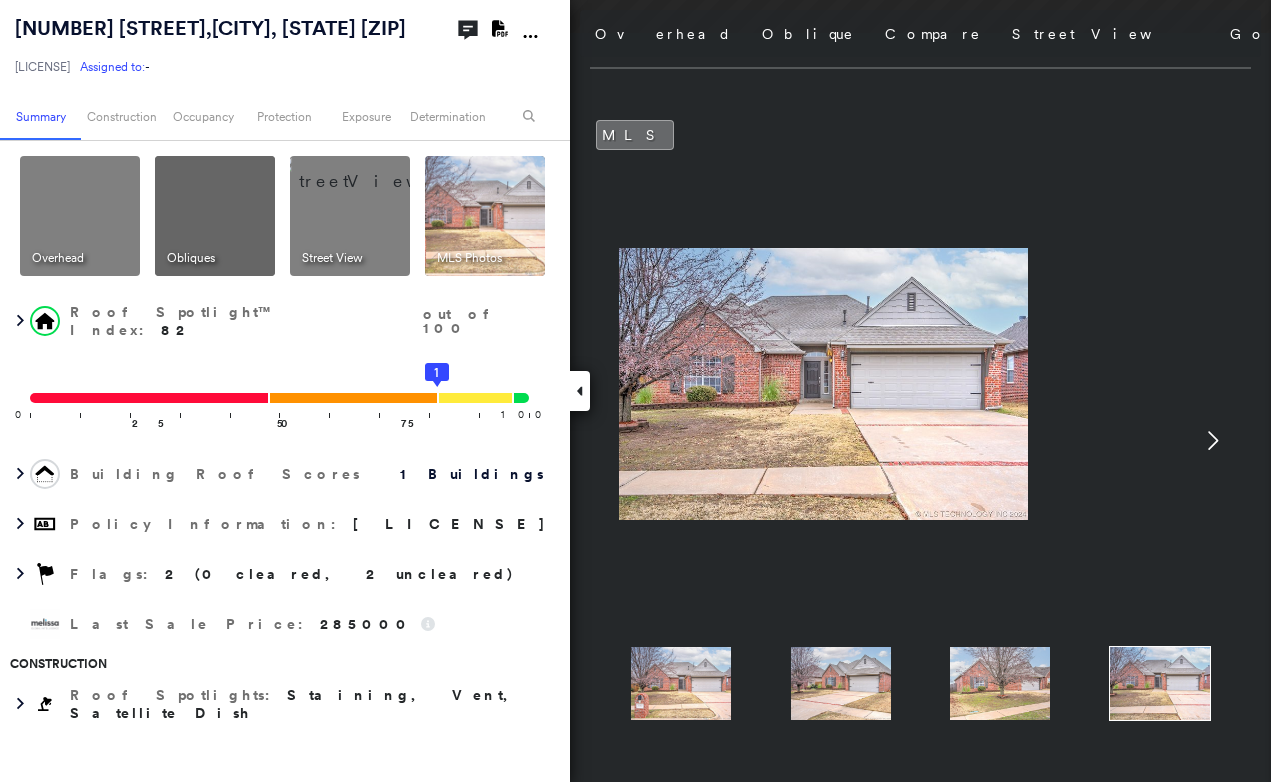 click 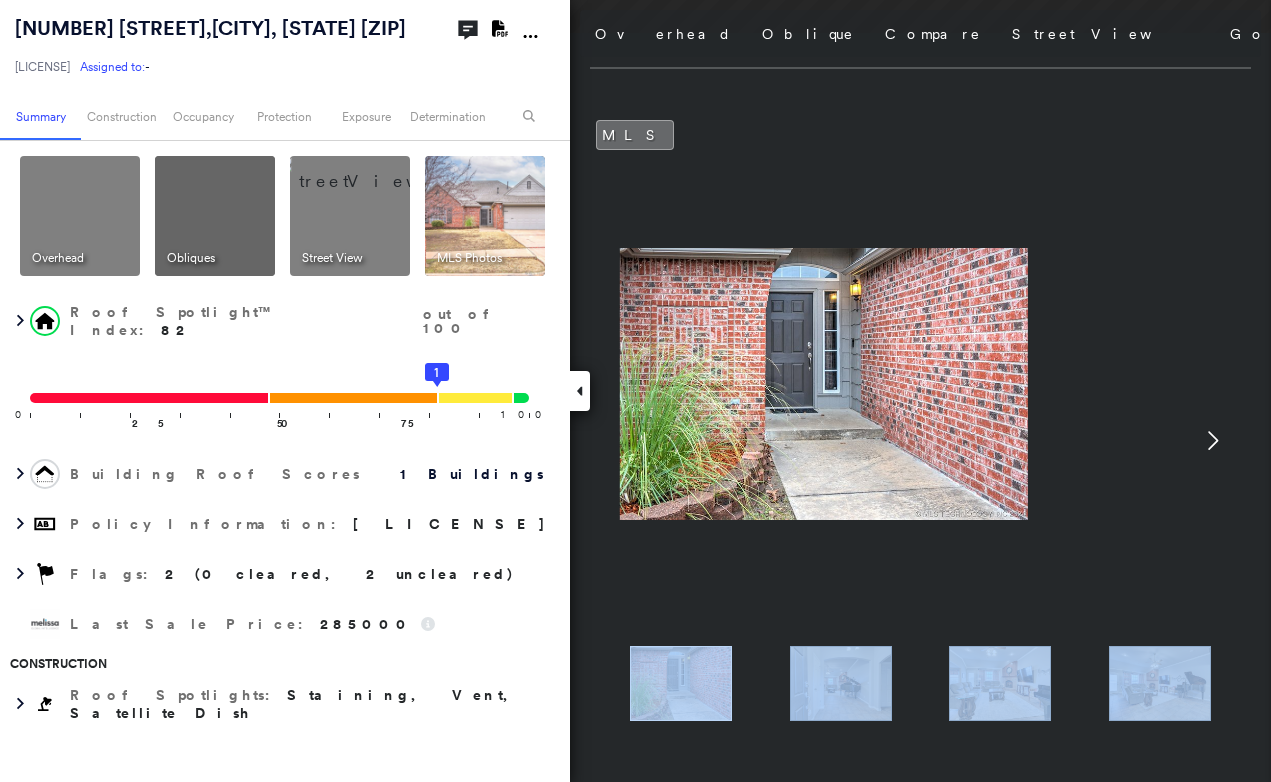 click 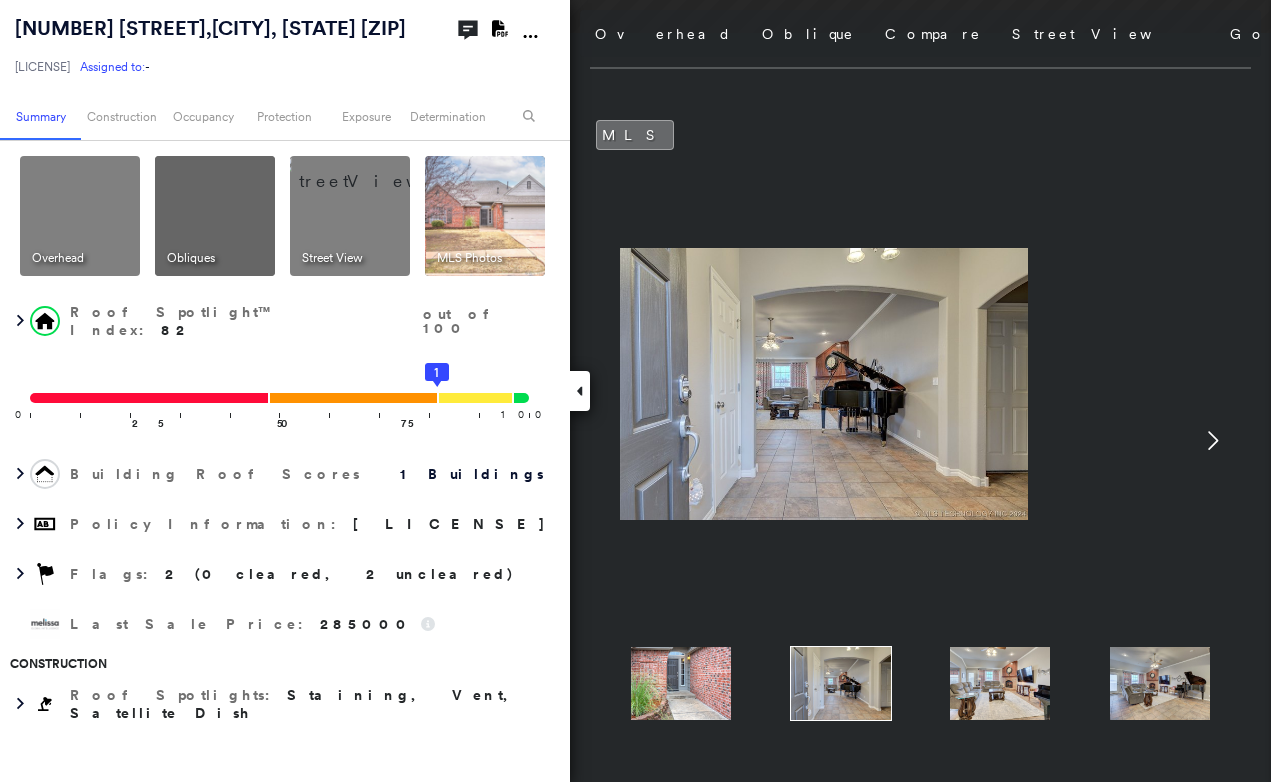 click 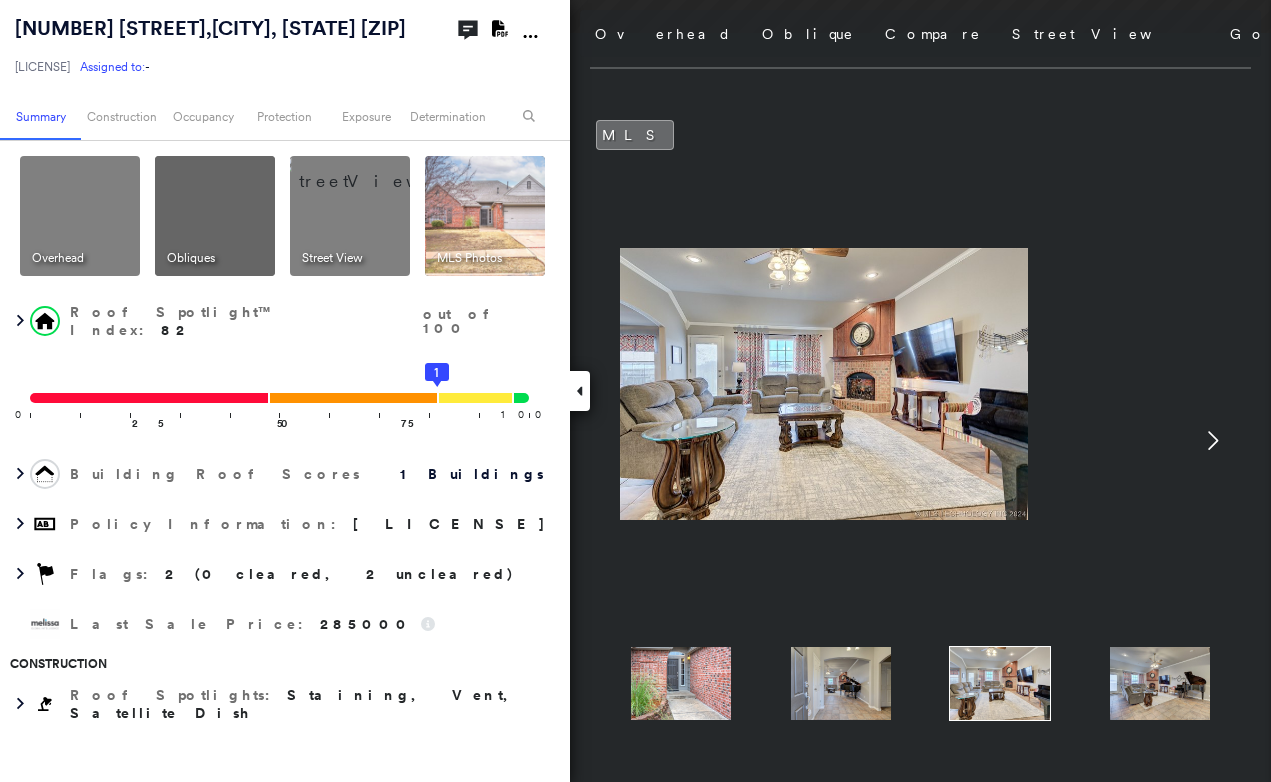 click 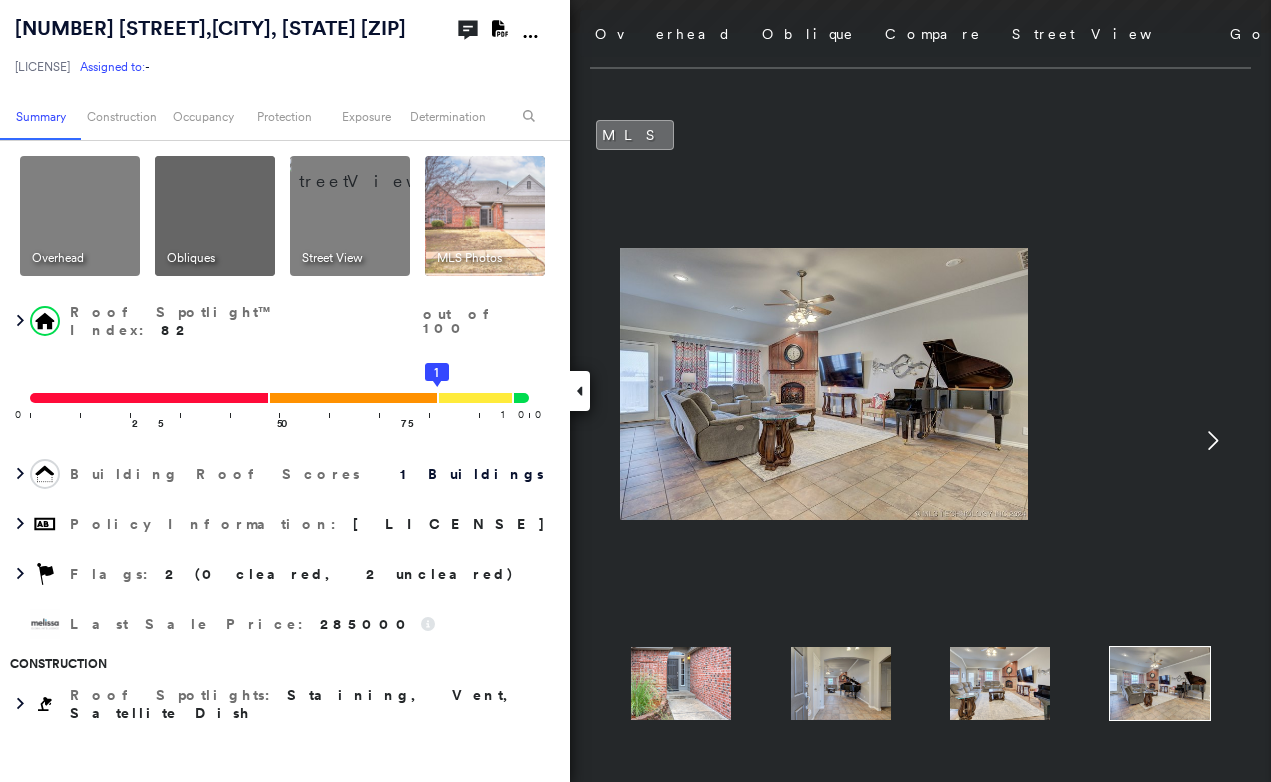 click 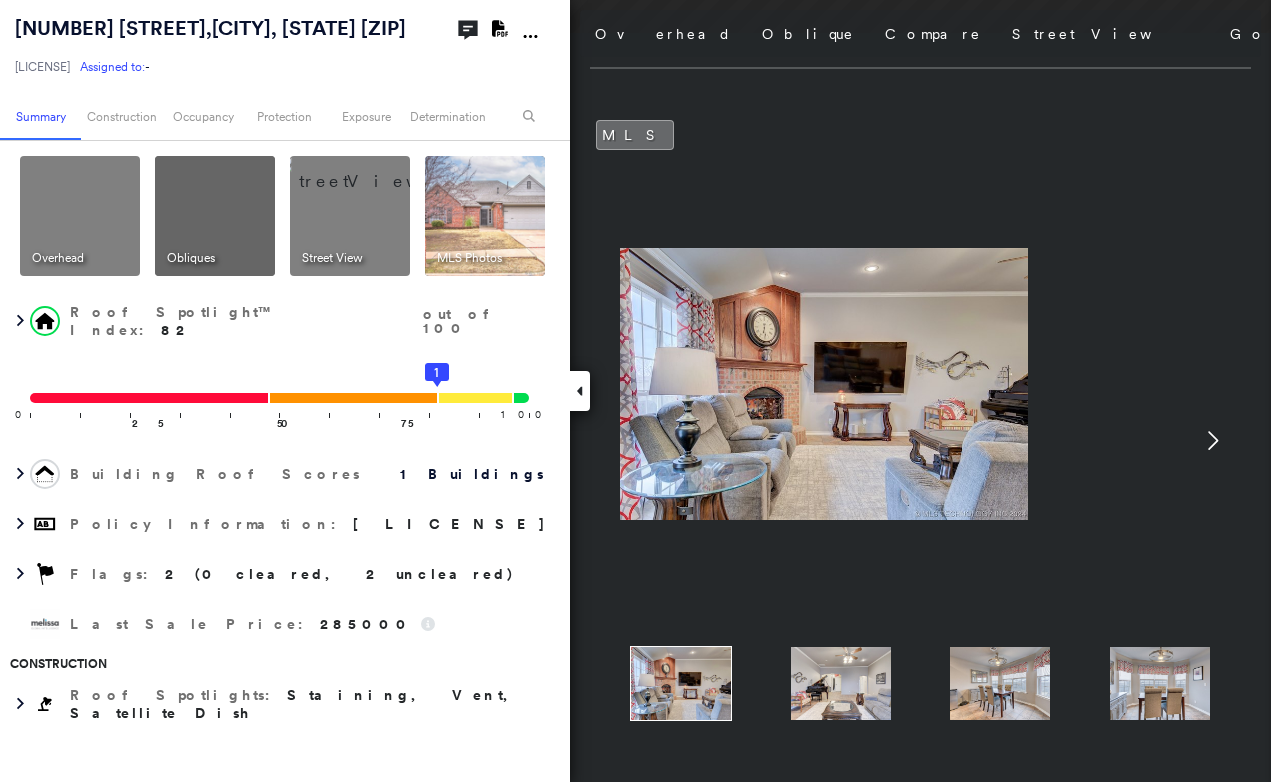 click 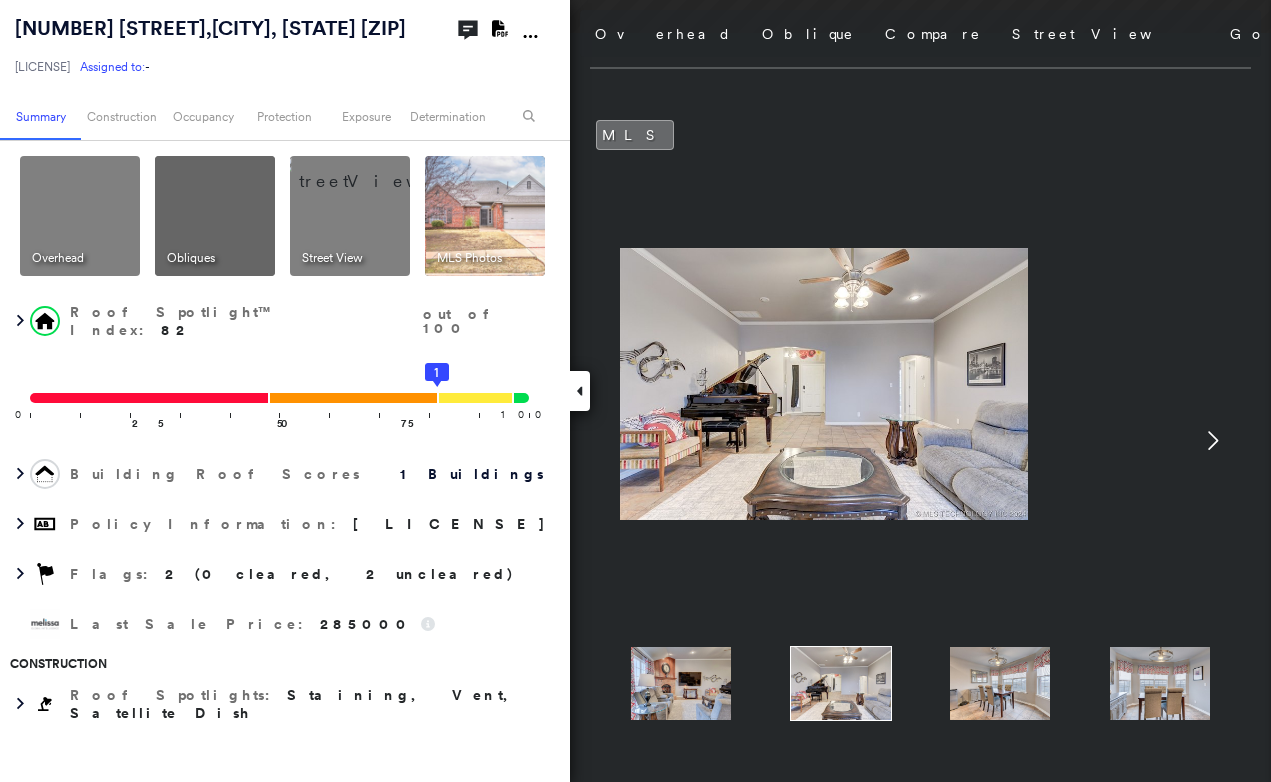 click 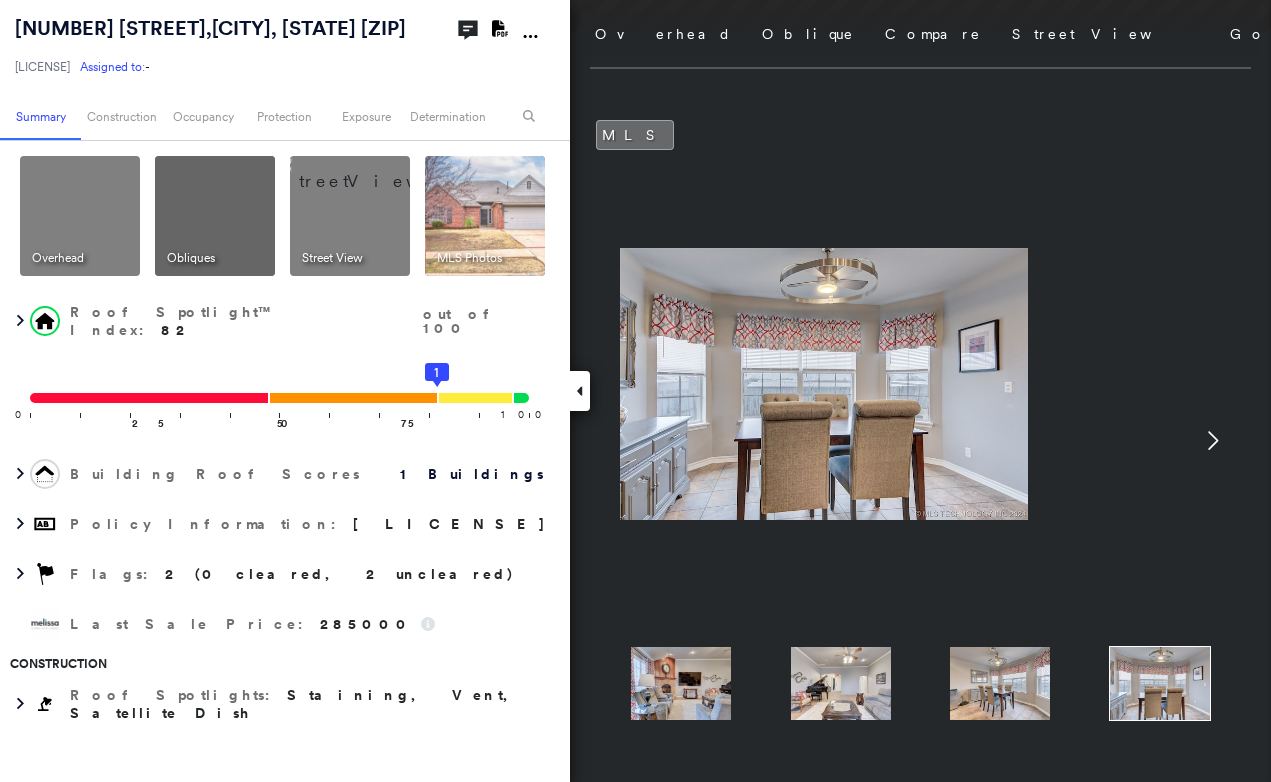 click 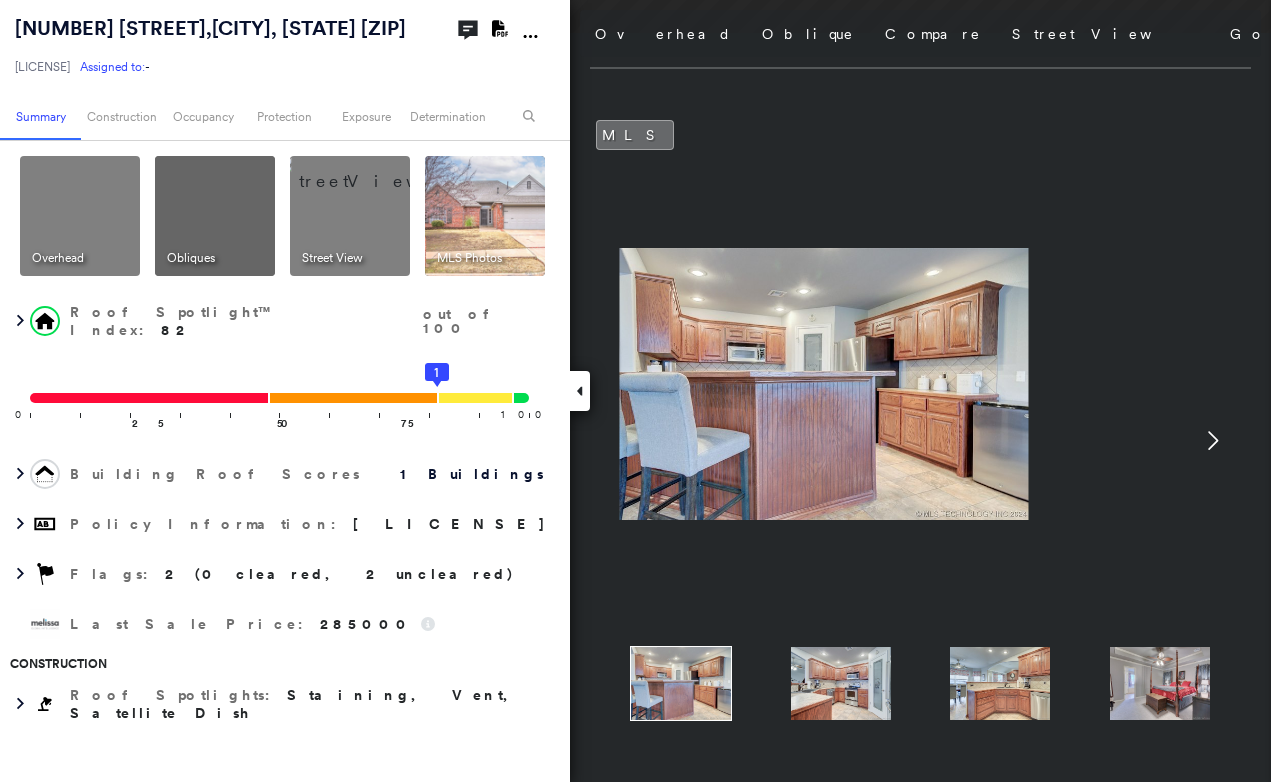 click 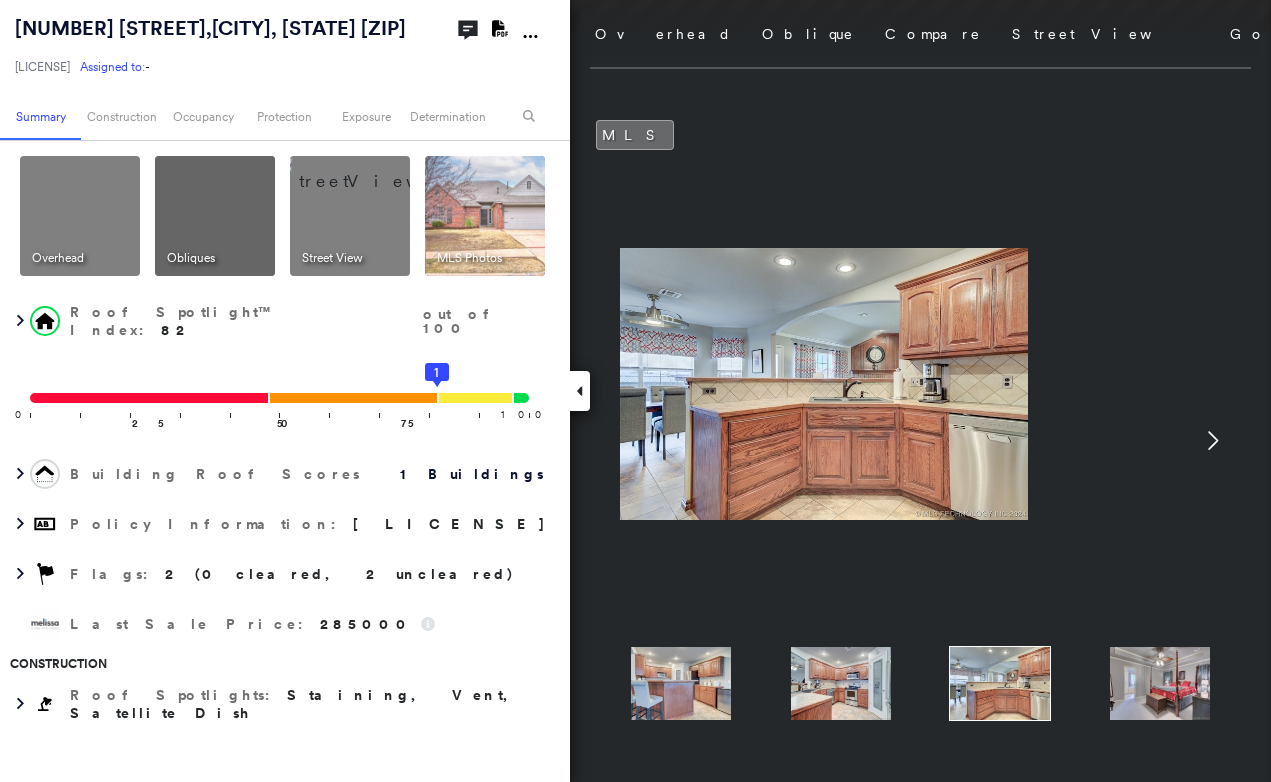 click 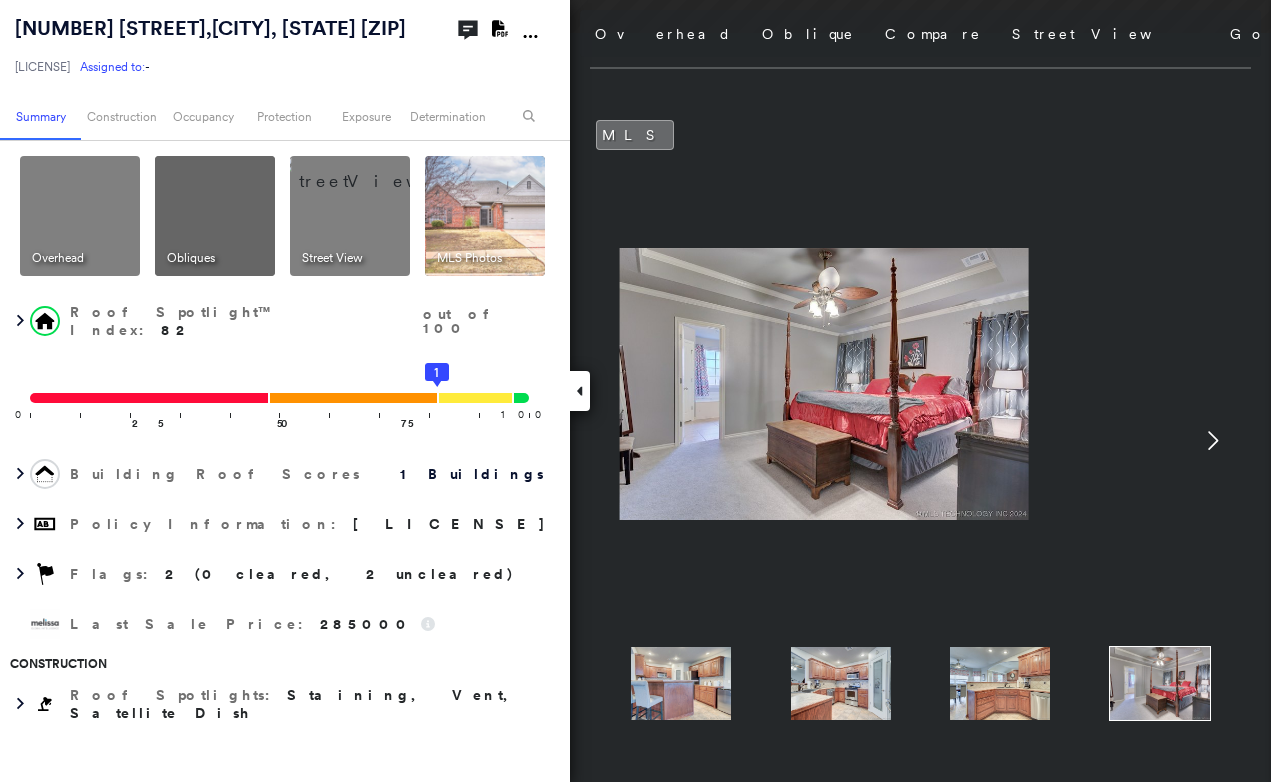 click 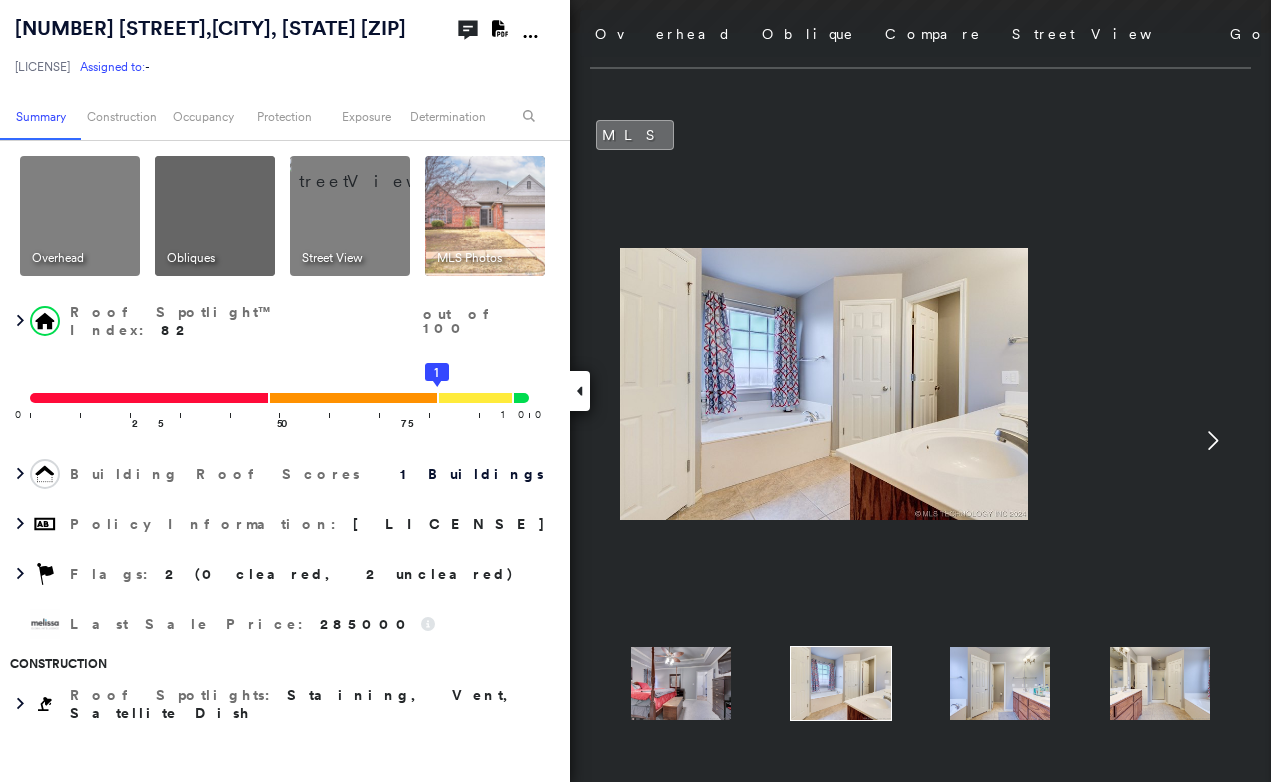 click 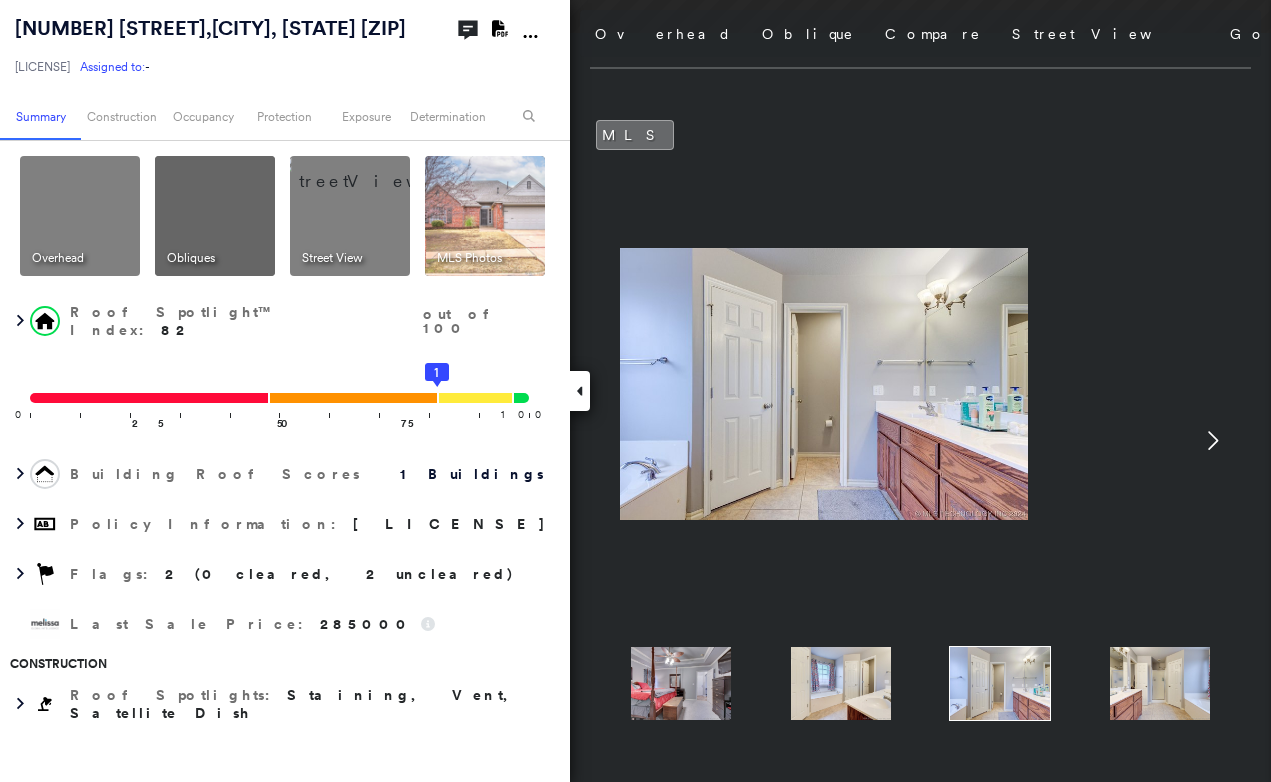 click 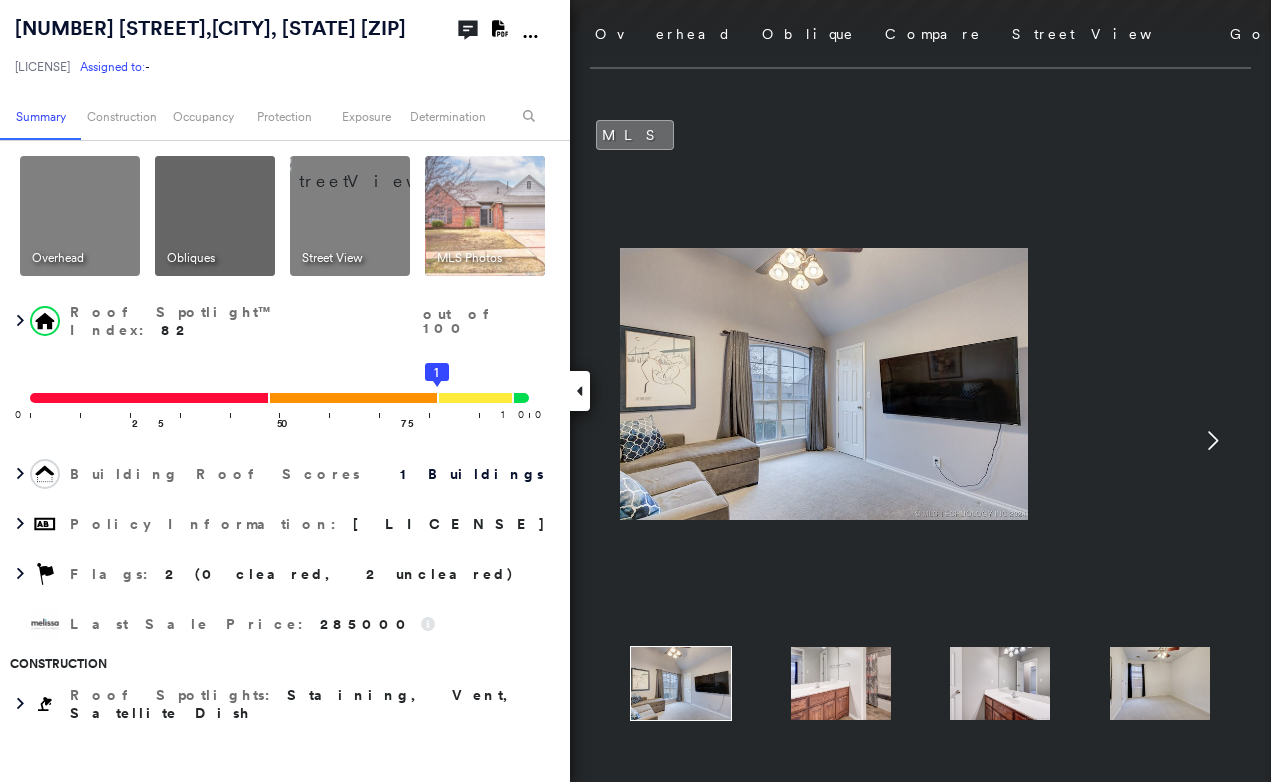 click 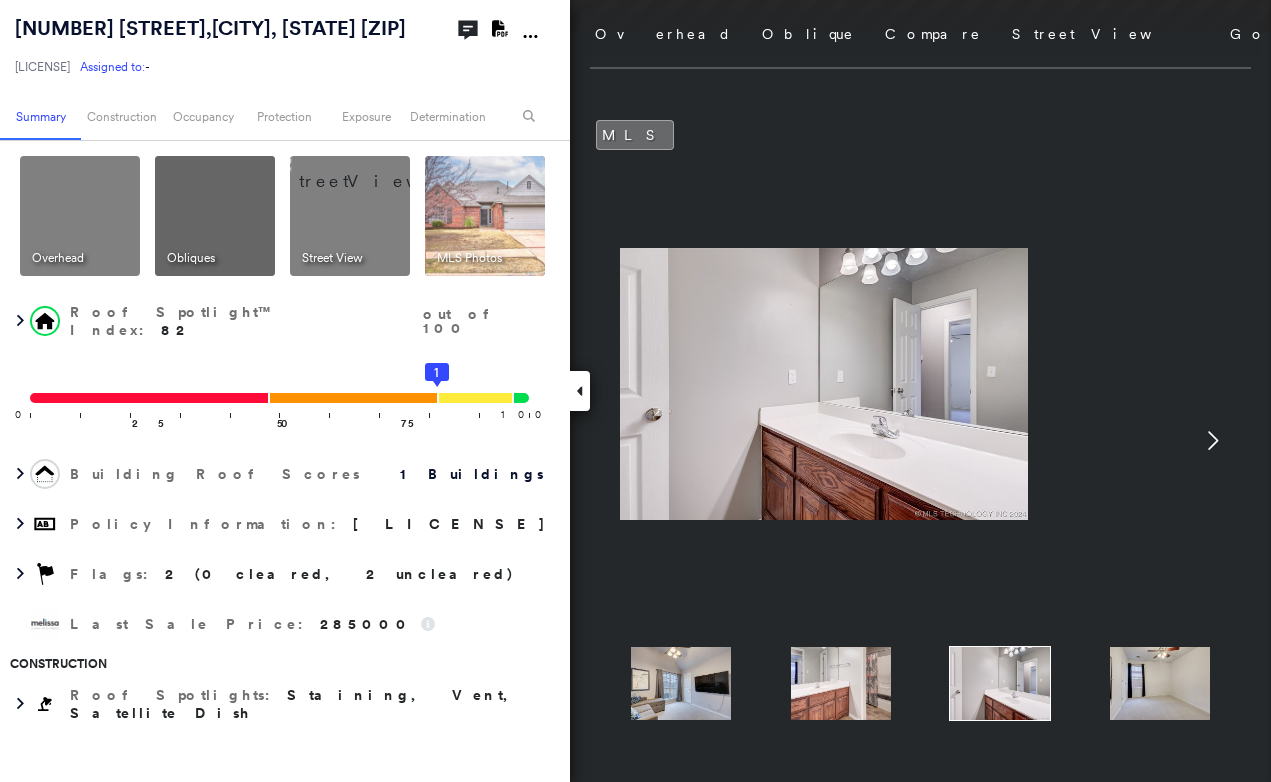 click 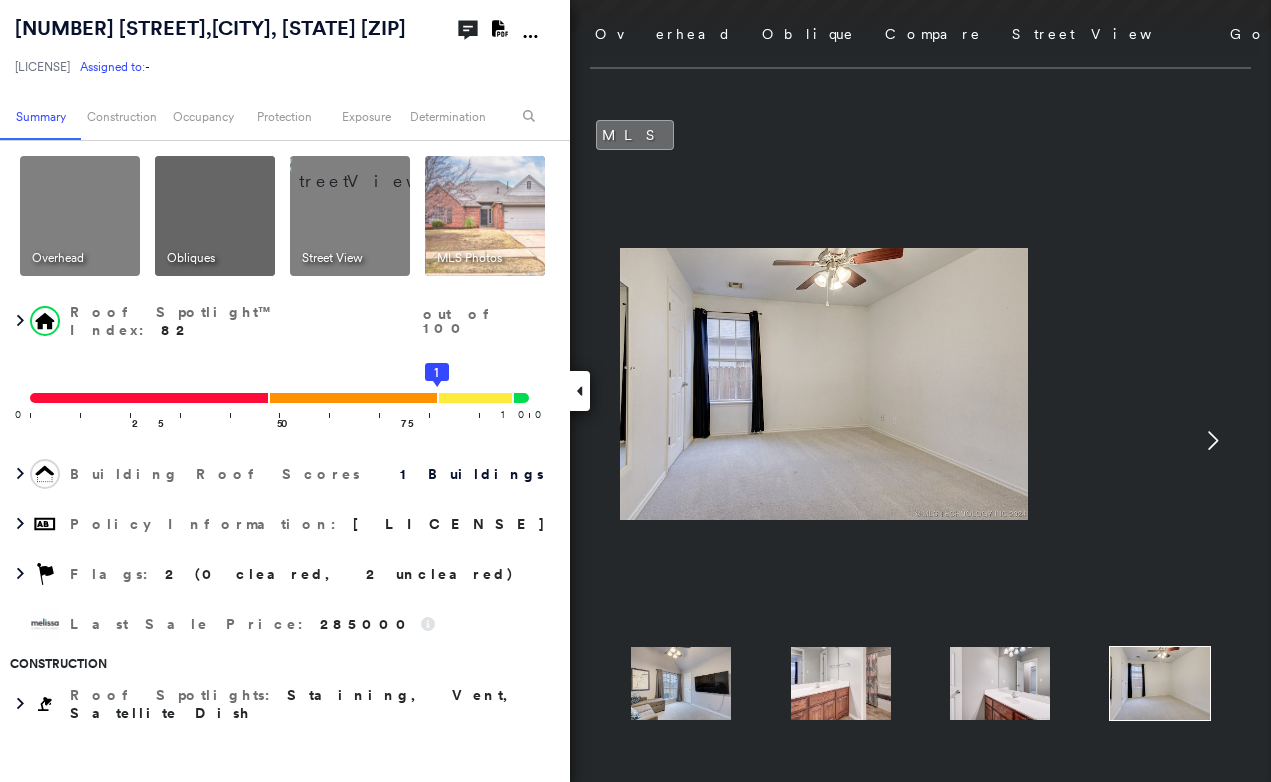 click 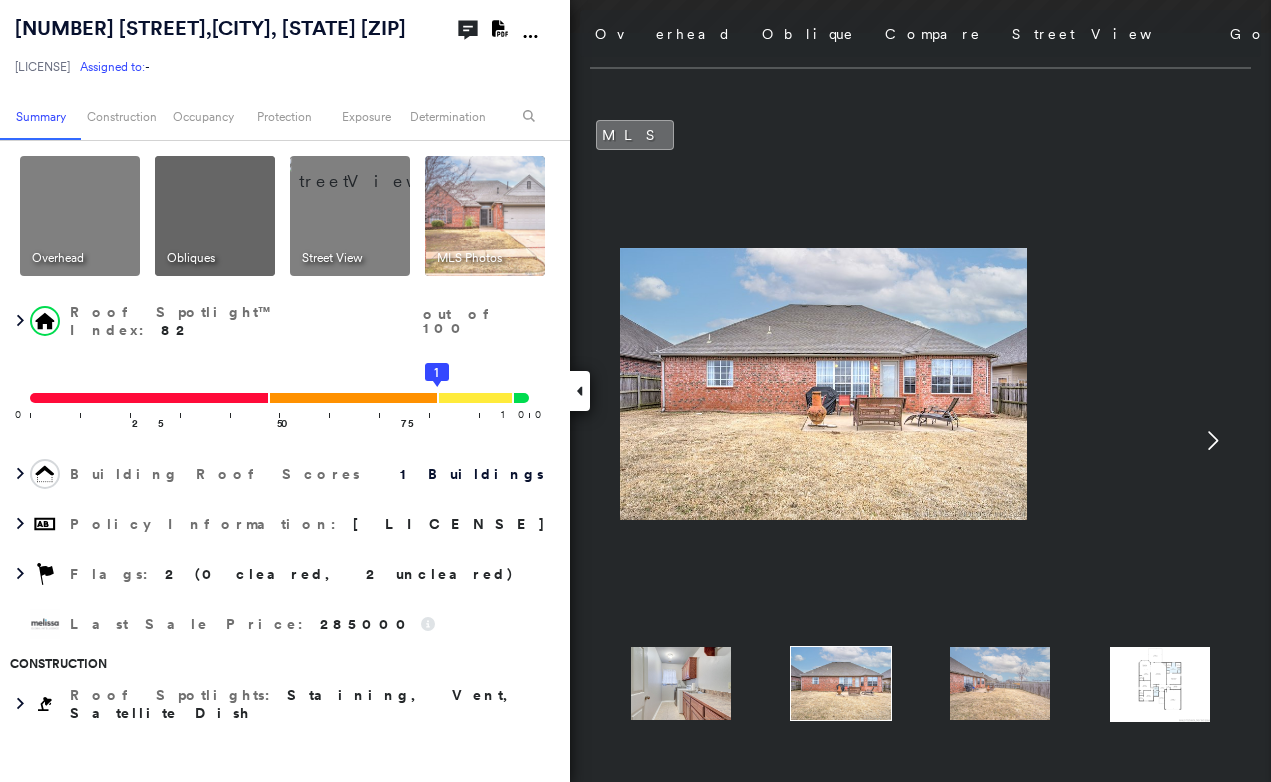 click 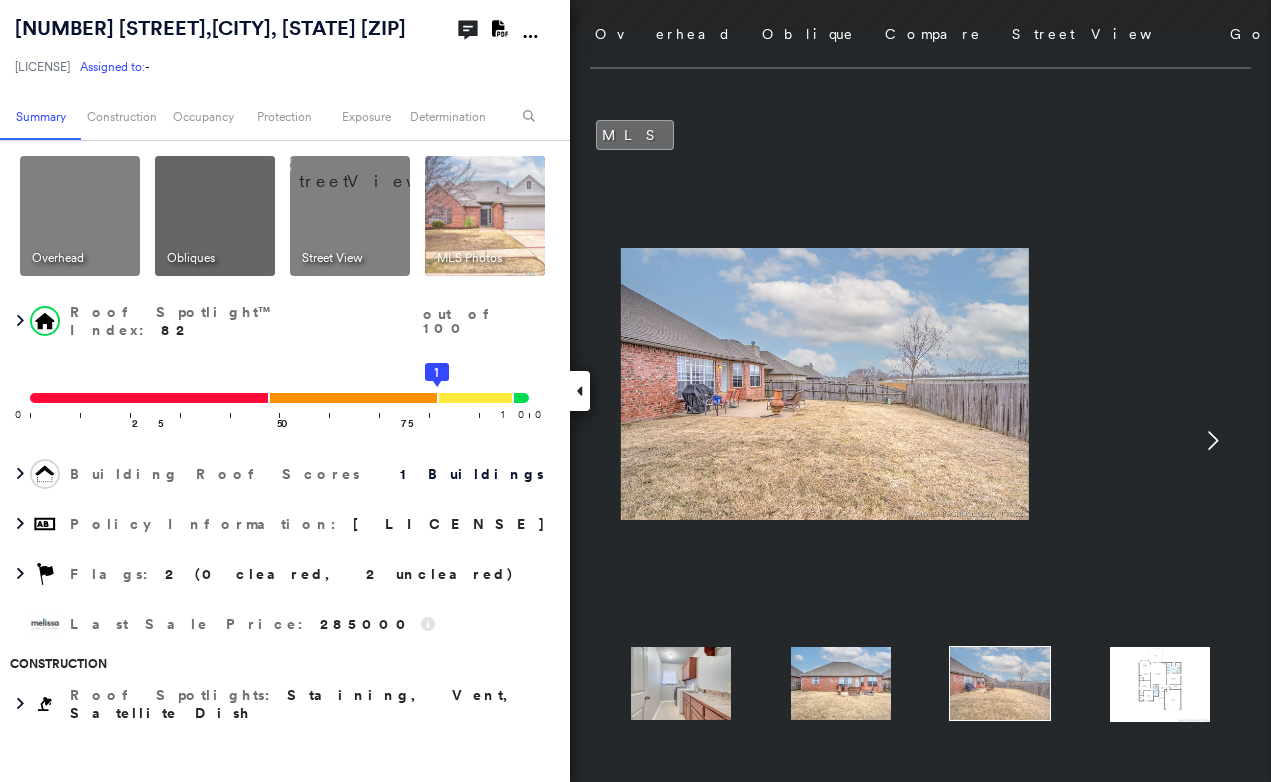 click 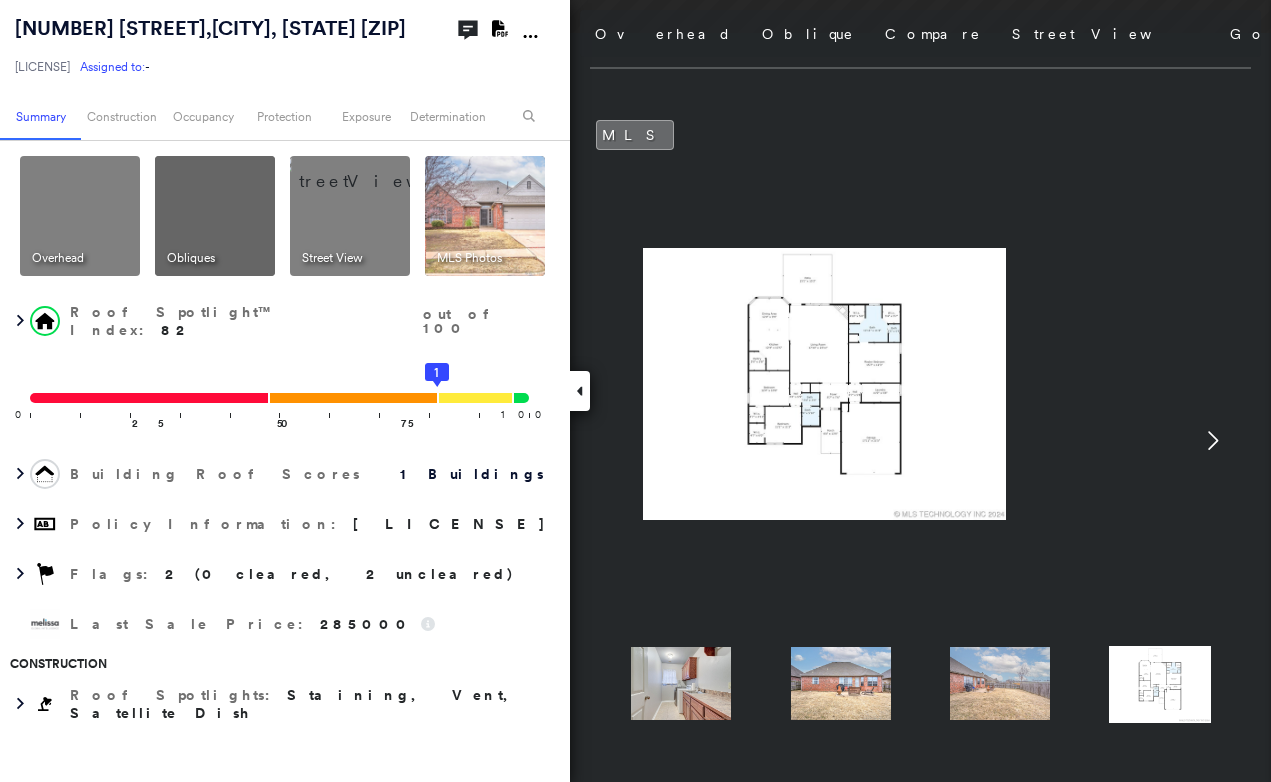 click 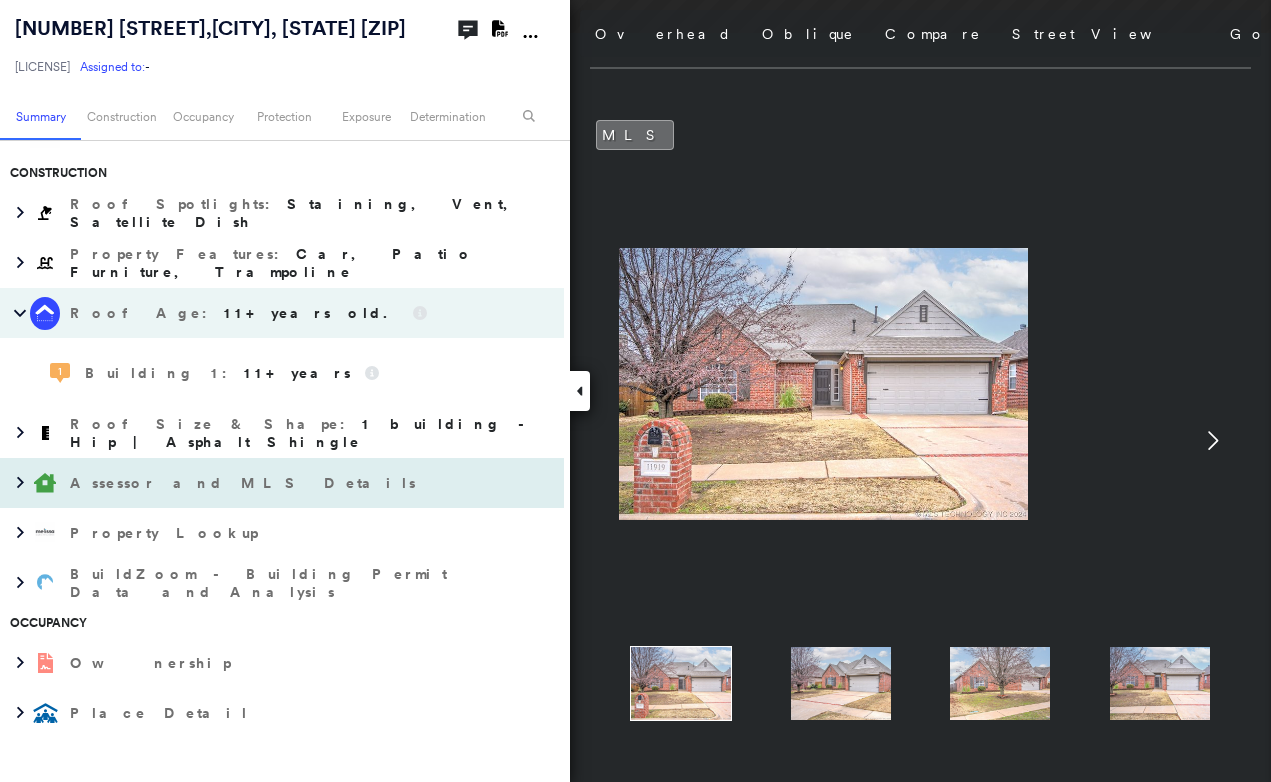 scroll, scrollTop: 500, scrollLeft: 0, axis: vertical 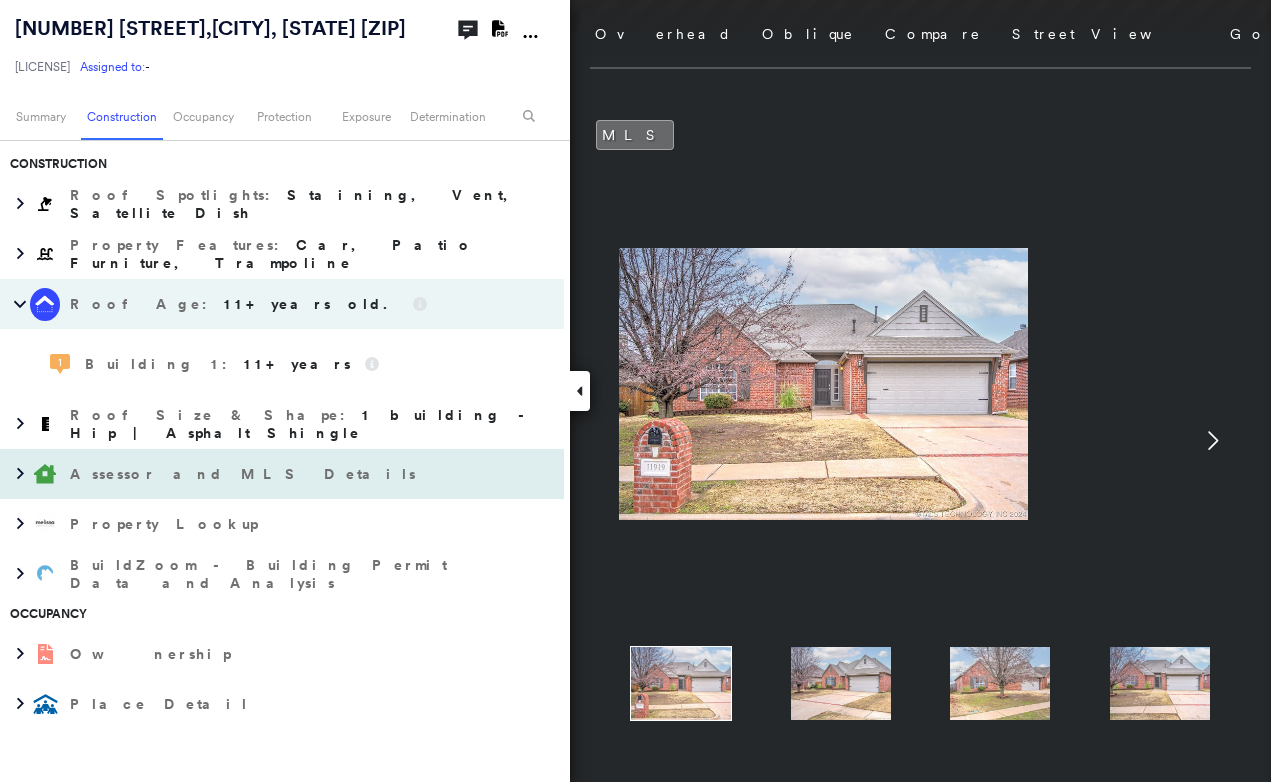 click at bounding box center [45, 474] 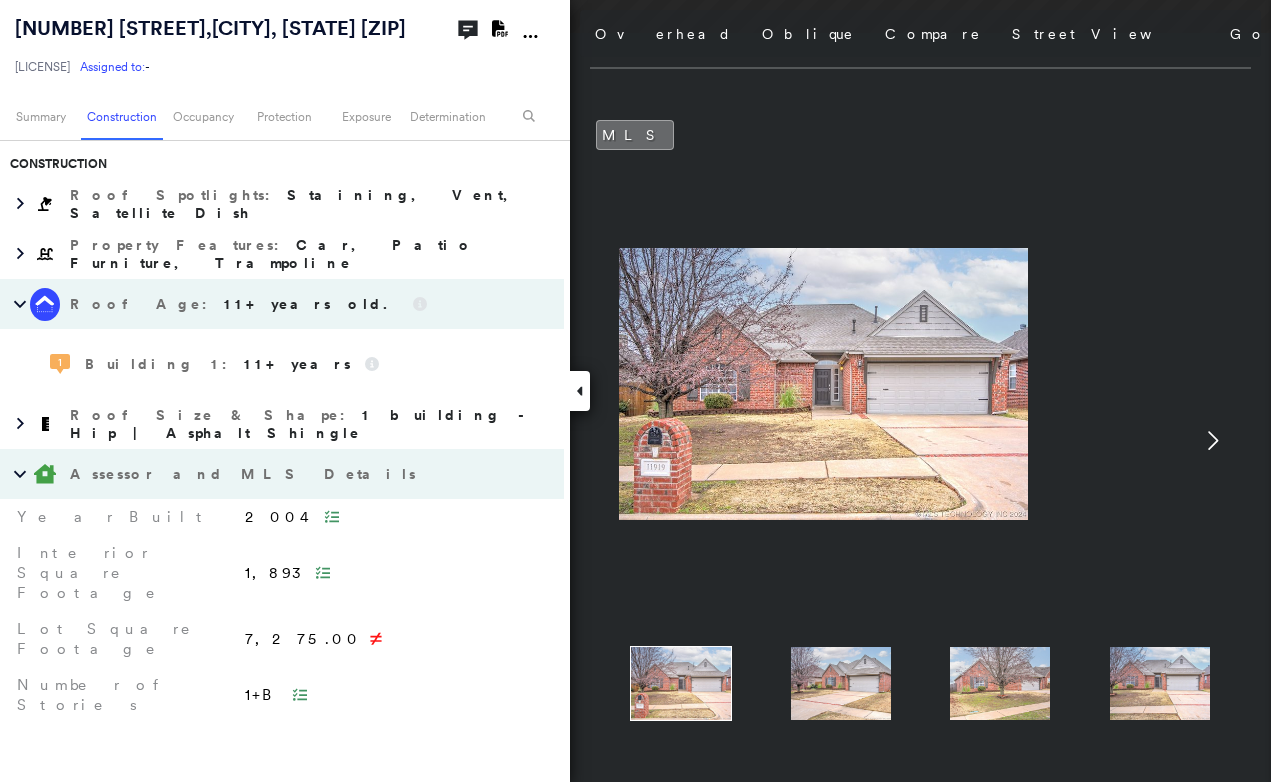 click at bounding box center (45, 474) 